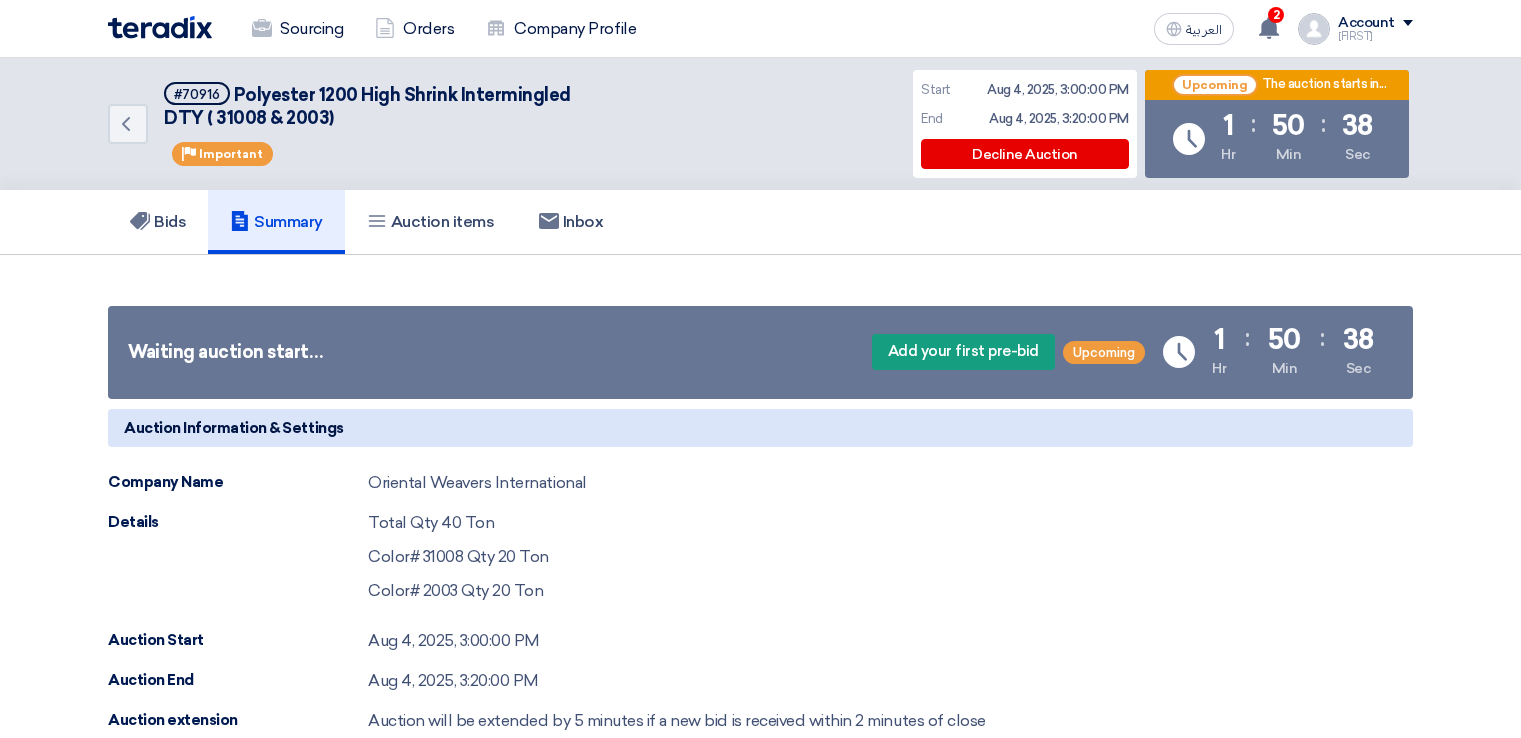 scroll, scrollTop: 200, scrollLeft: 0, axis: vertical 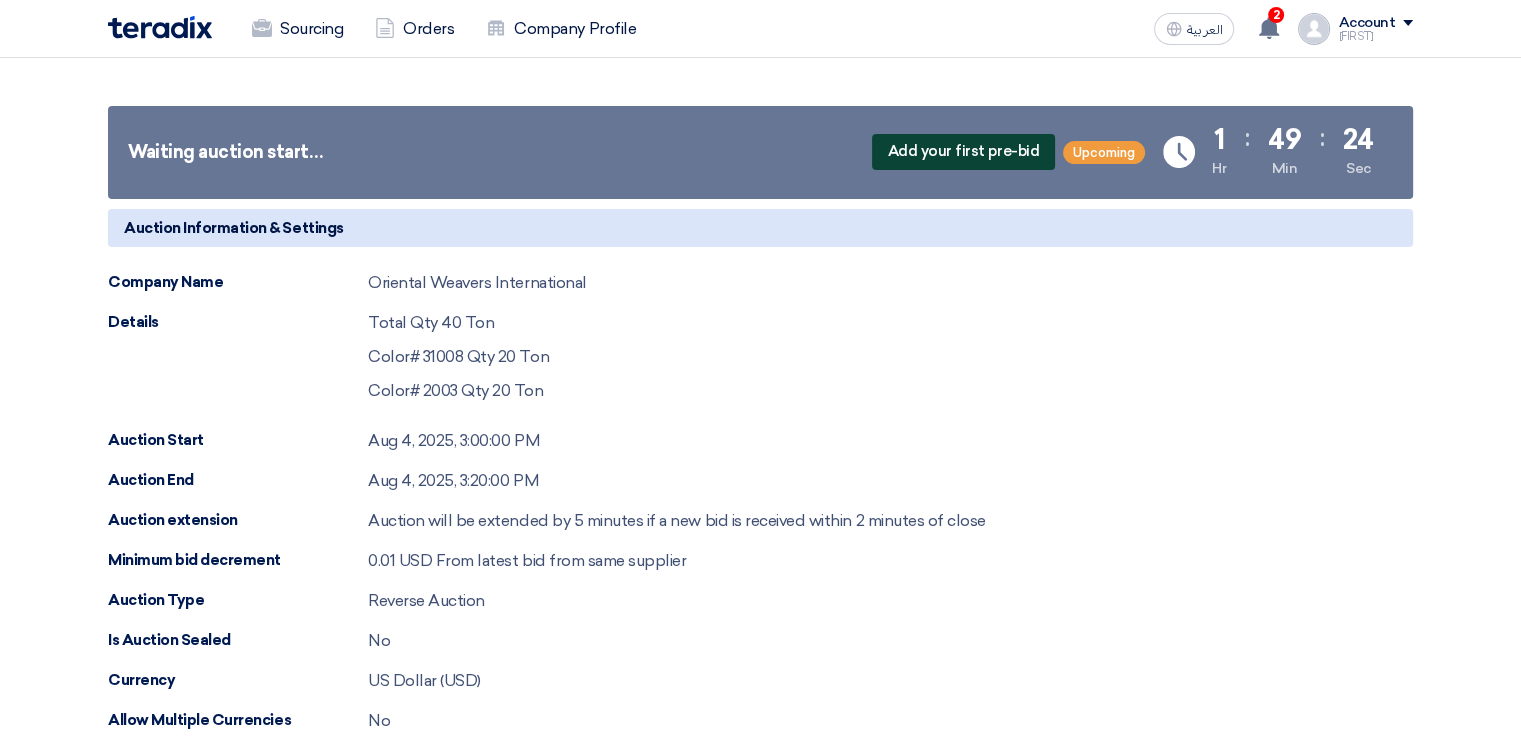 click on "Add your first pre-bid" 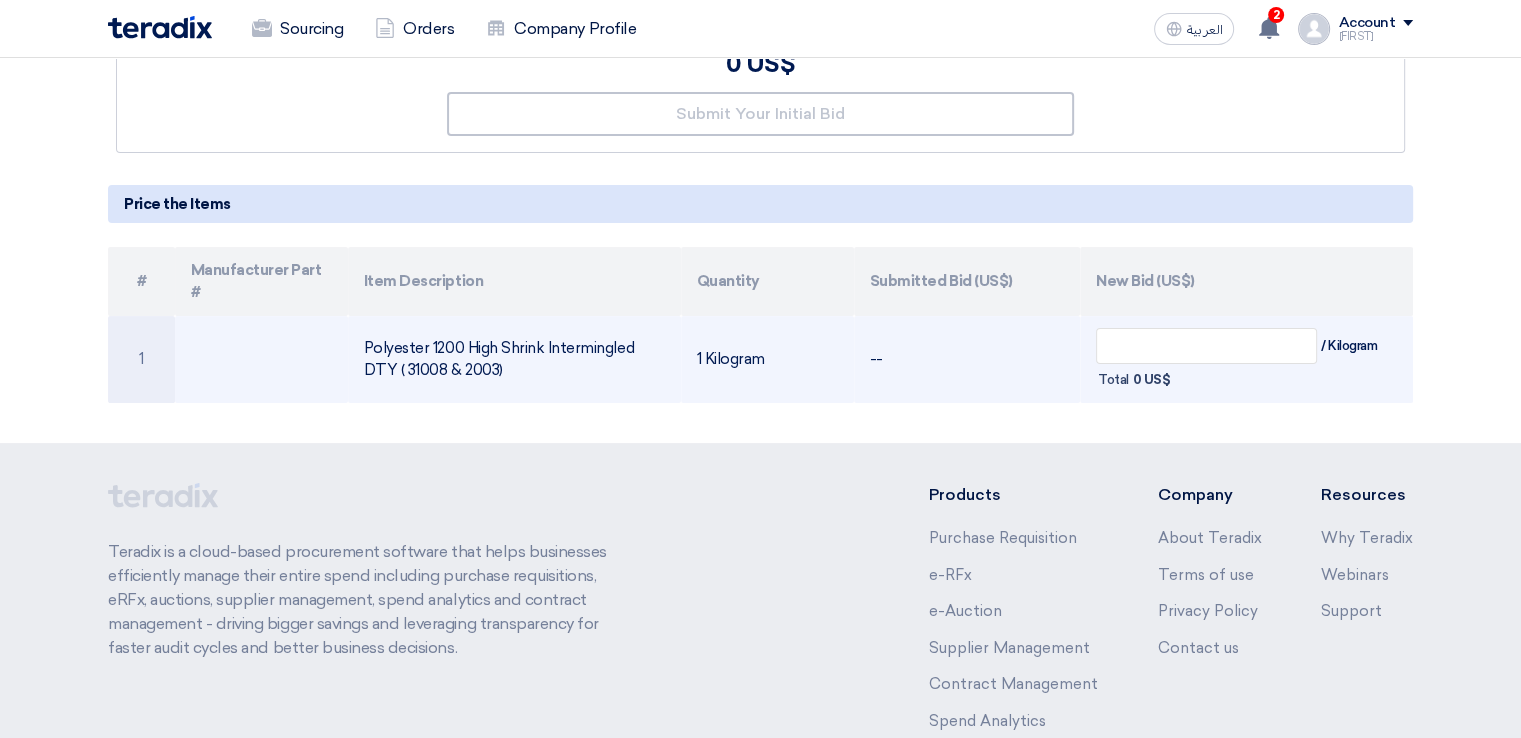 scroll, scrollTop: 350, scrollLeft: 0, axis: vertical 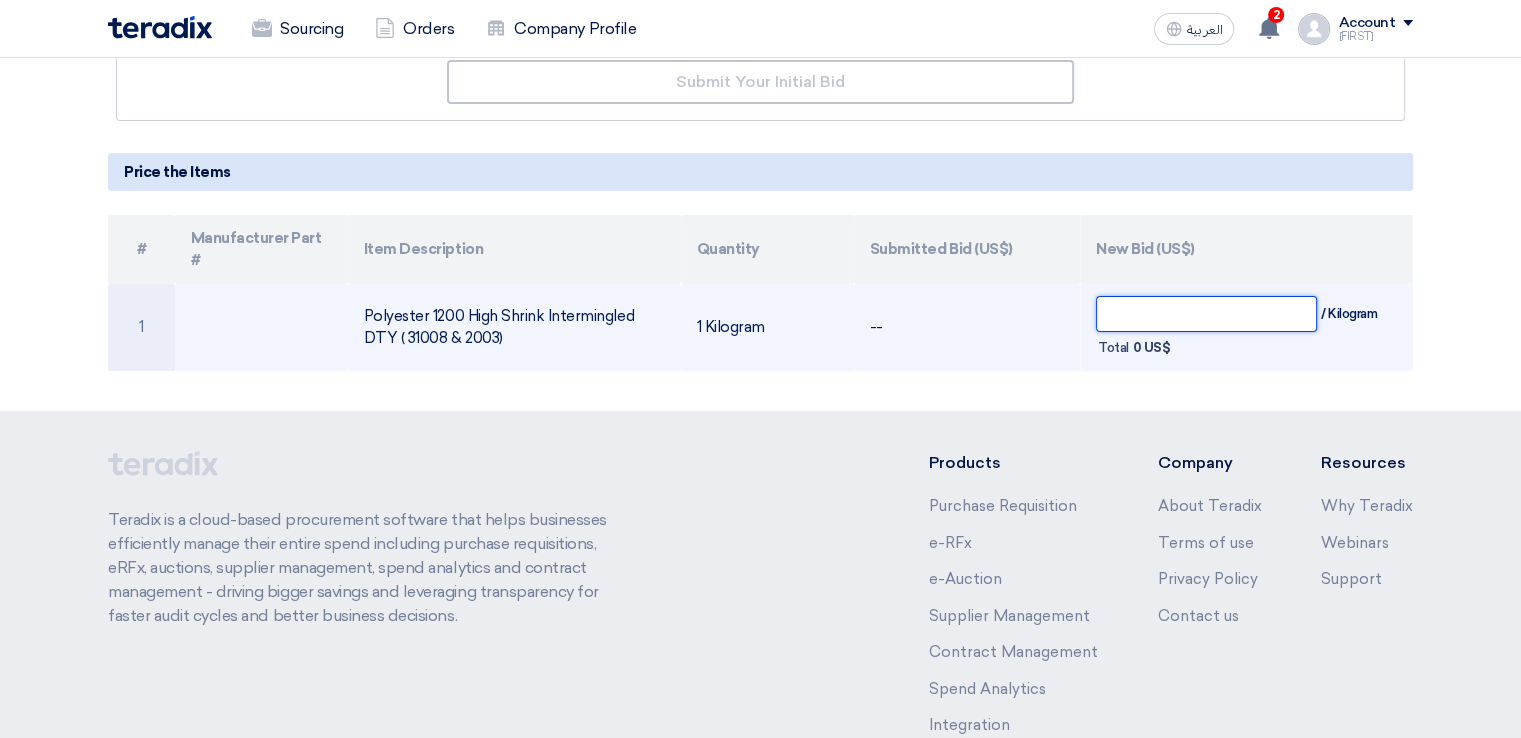 drag, startPoint x: 1147, startPoint y: 299, endPoint x: 1125, endPoint y: 287, distance: 25.059929 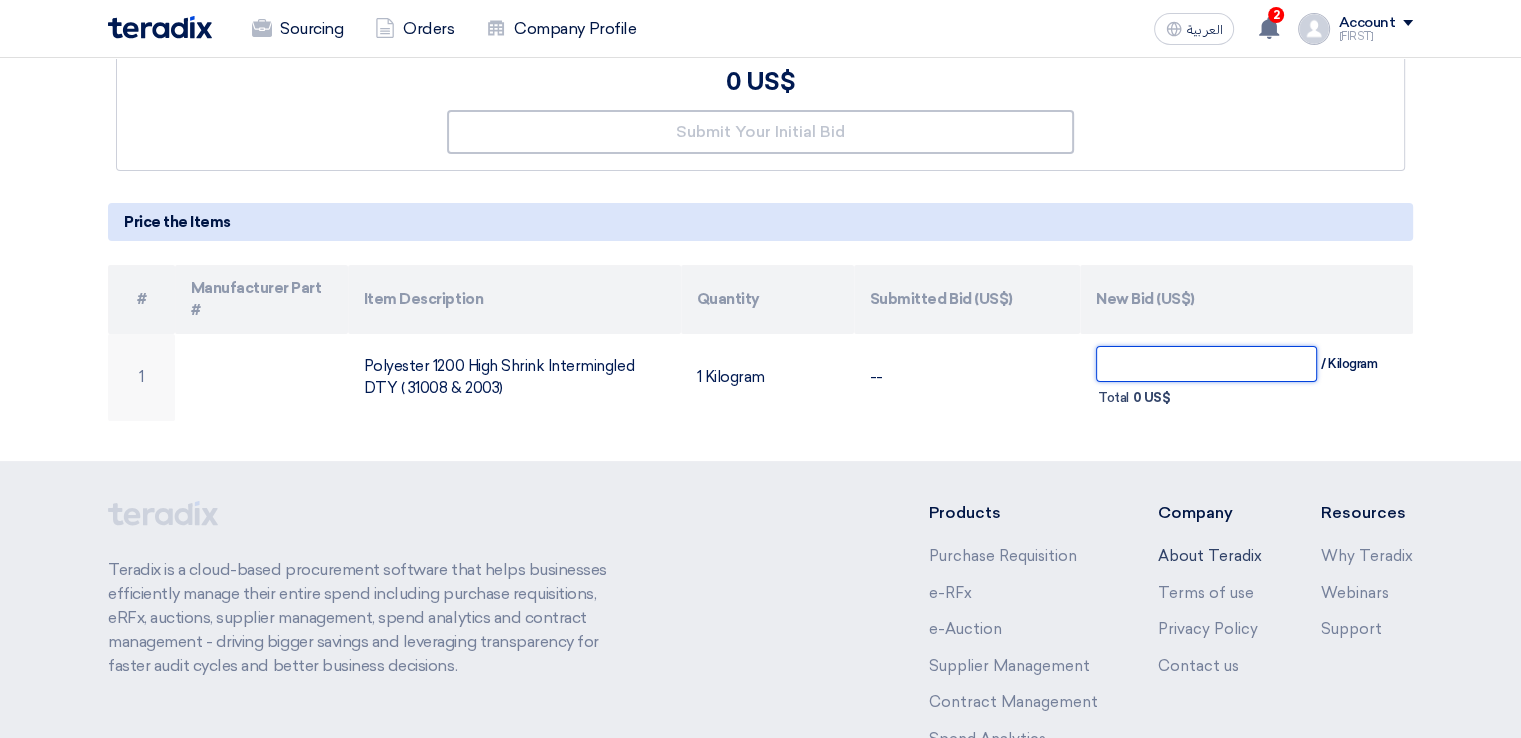 scroll, scrollTop: 0, scrollLeft: 0, axis: both 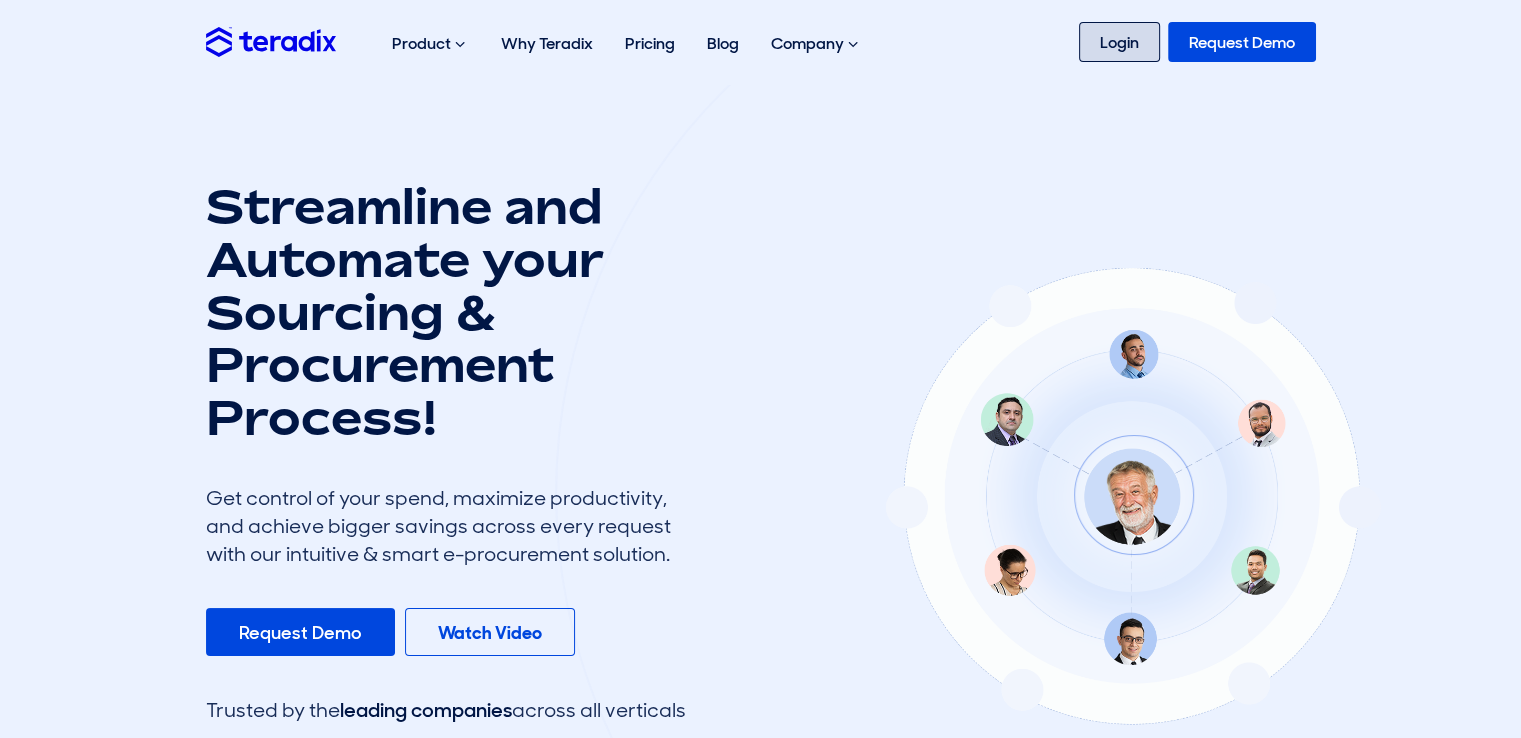 click on "Login" at bounding box center (1119, 42) 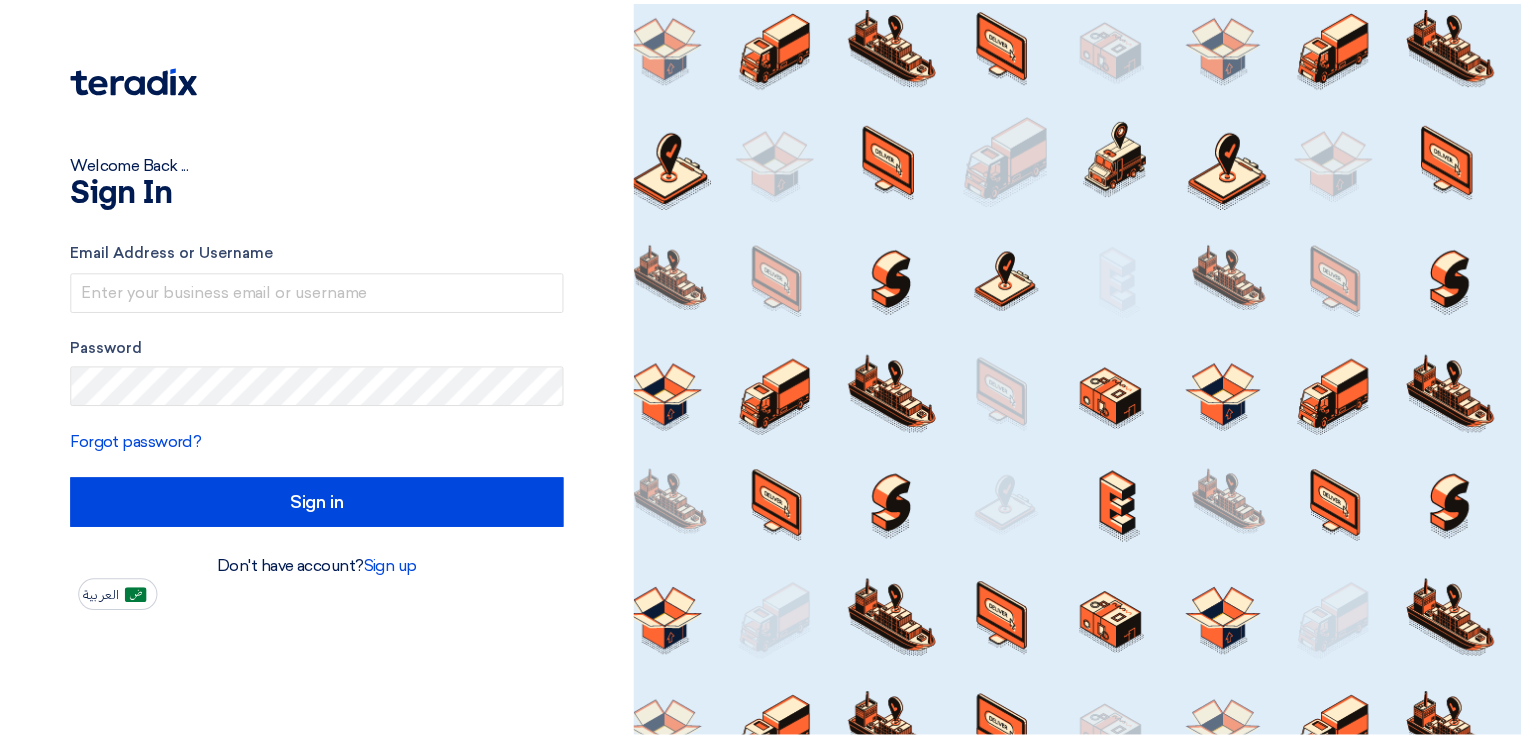 scroll, scrollTop: 0, scrollLeft: 0, axis: both 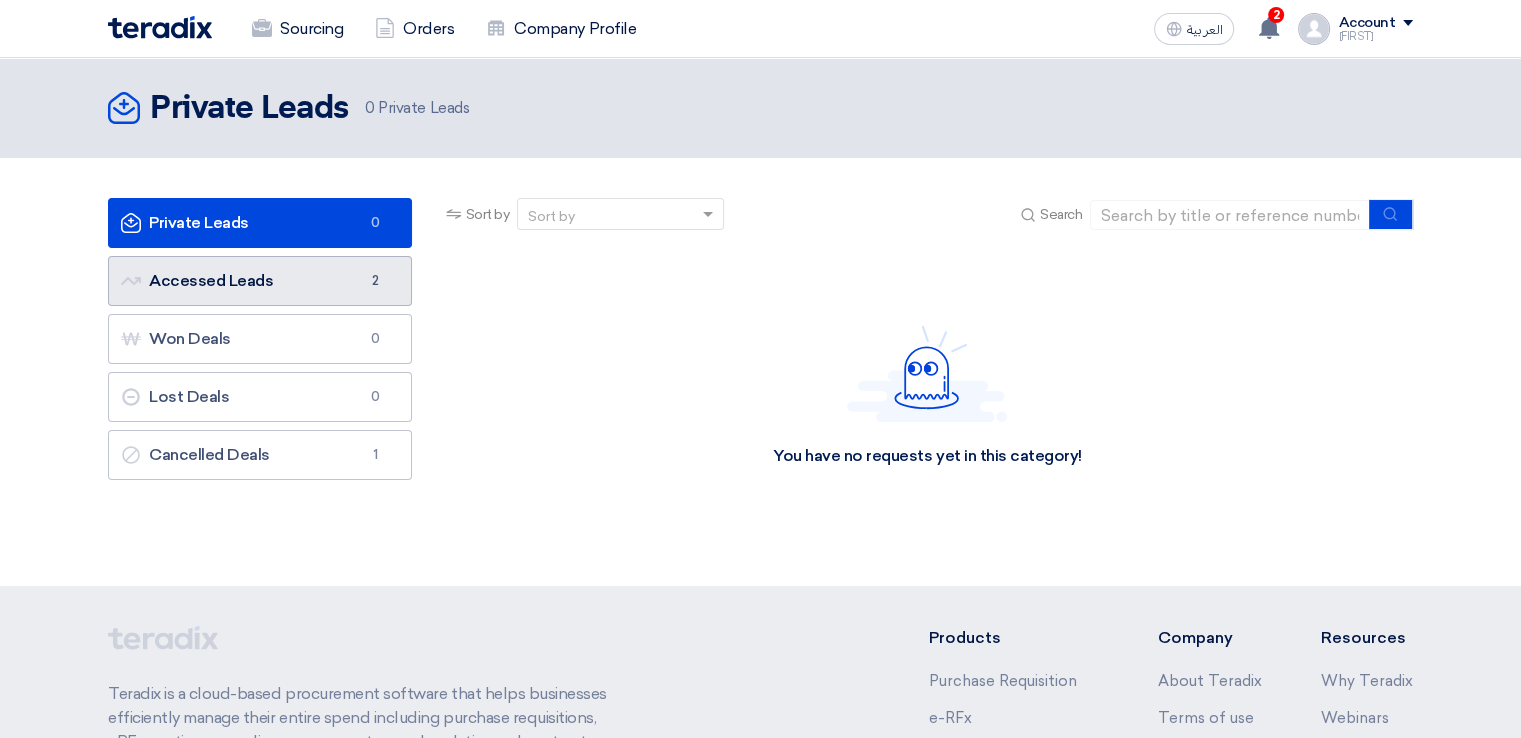 click on "Accessed Leads
Accessed Leads
2" 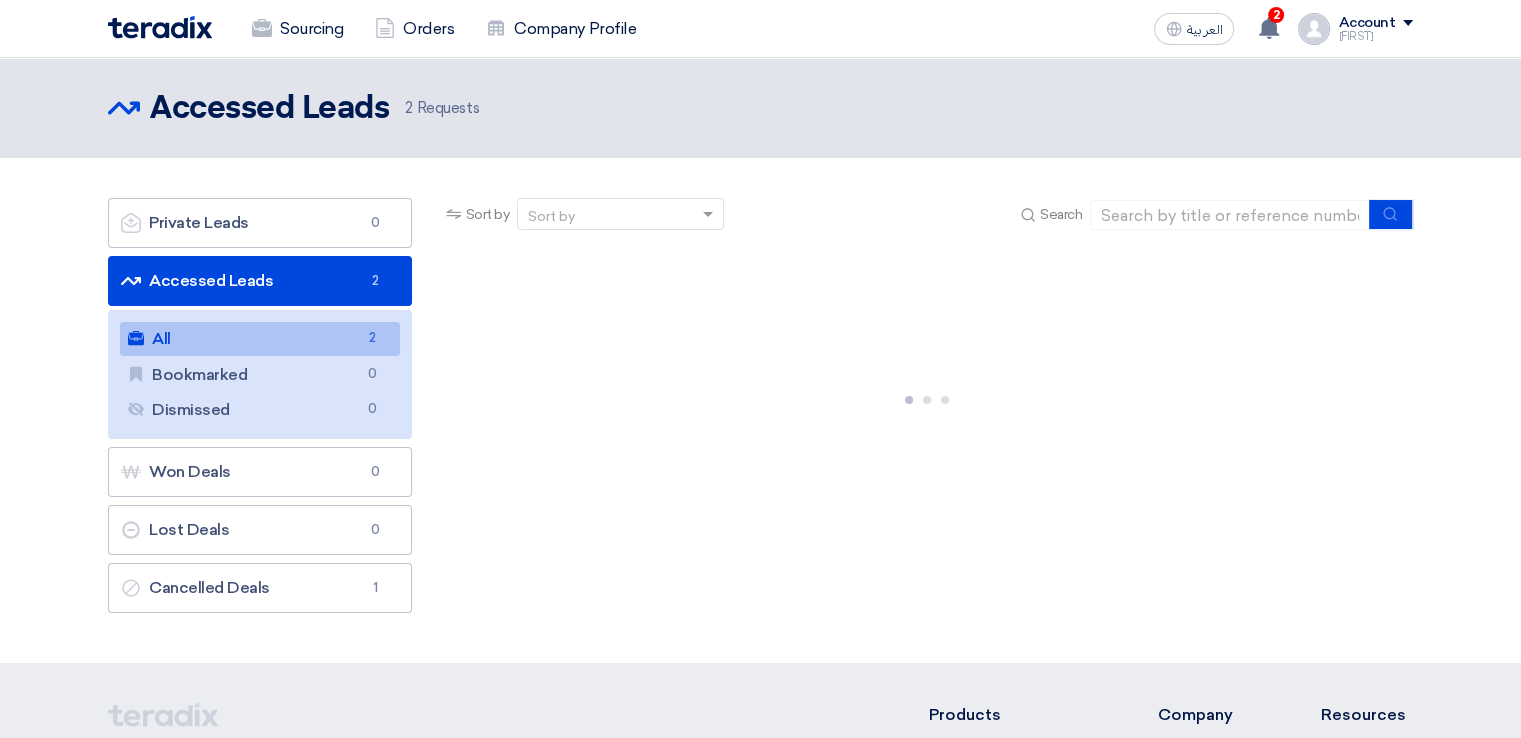 click on "All
All
2" 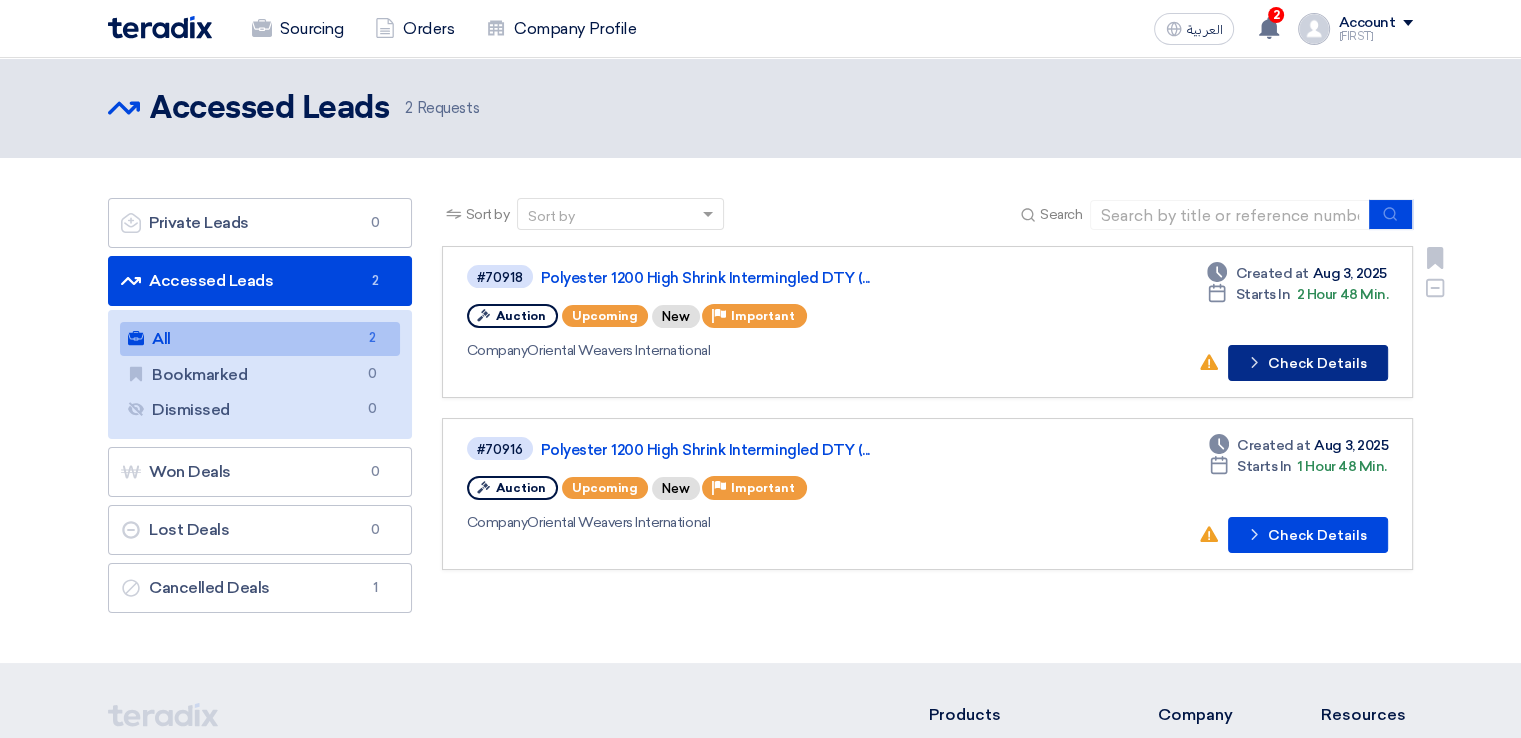click on "Check details
Check Details" 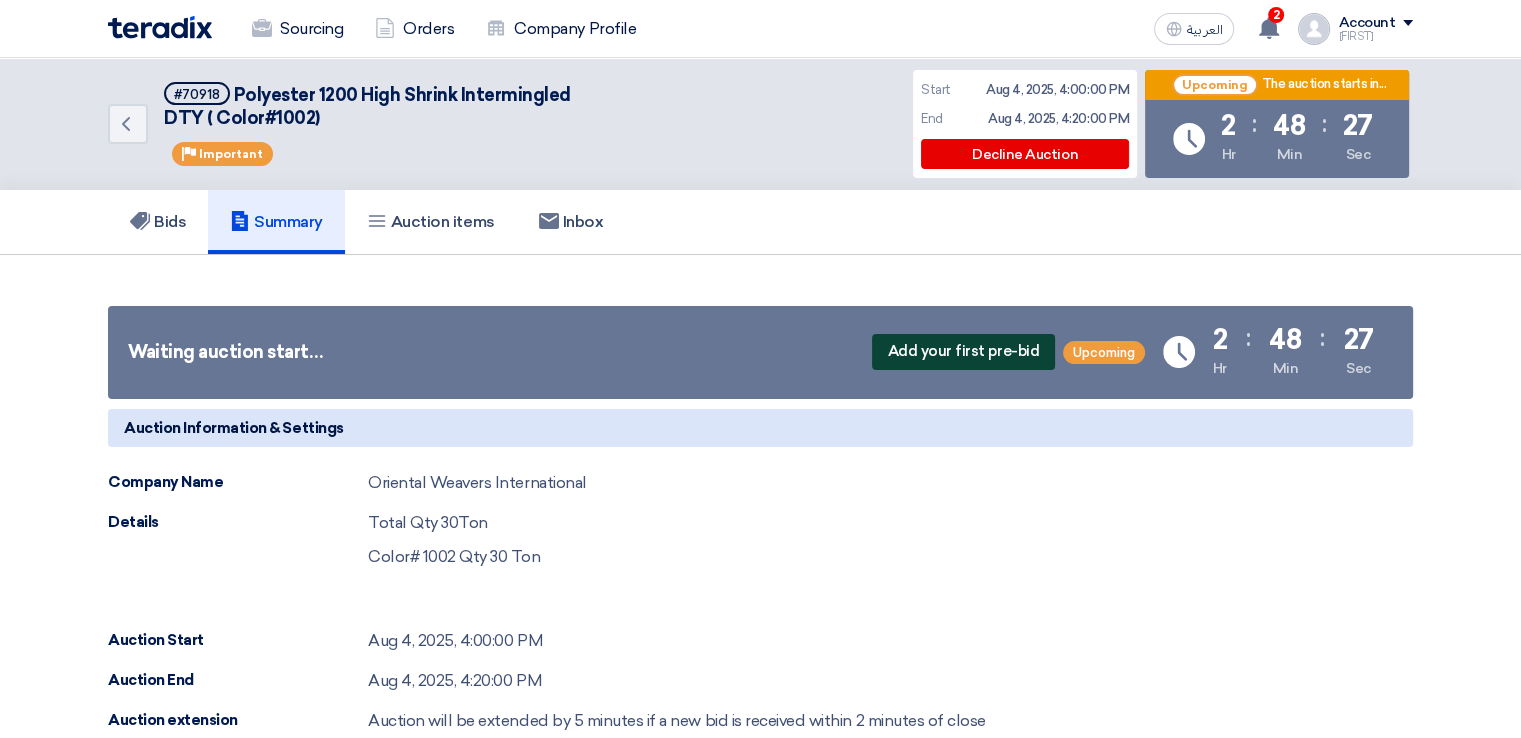 click on "Add your first pre-bid" 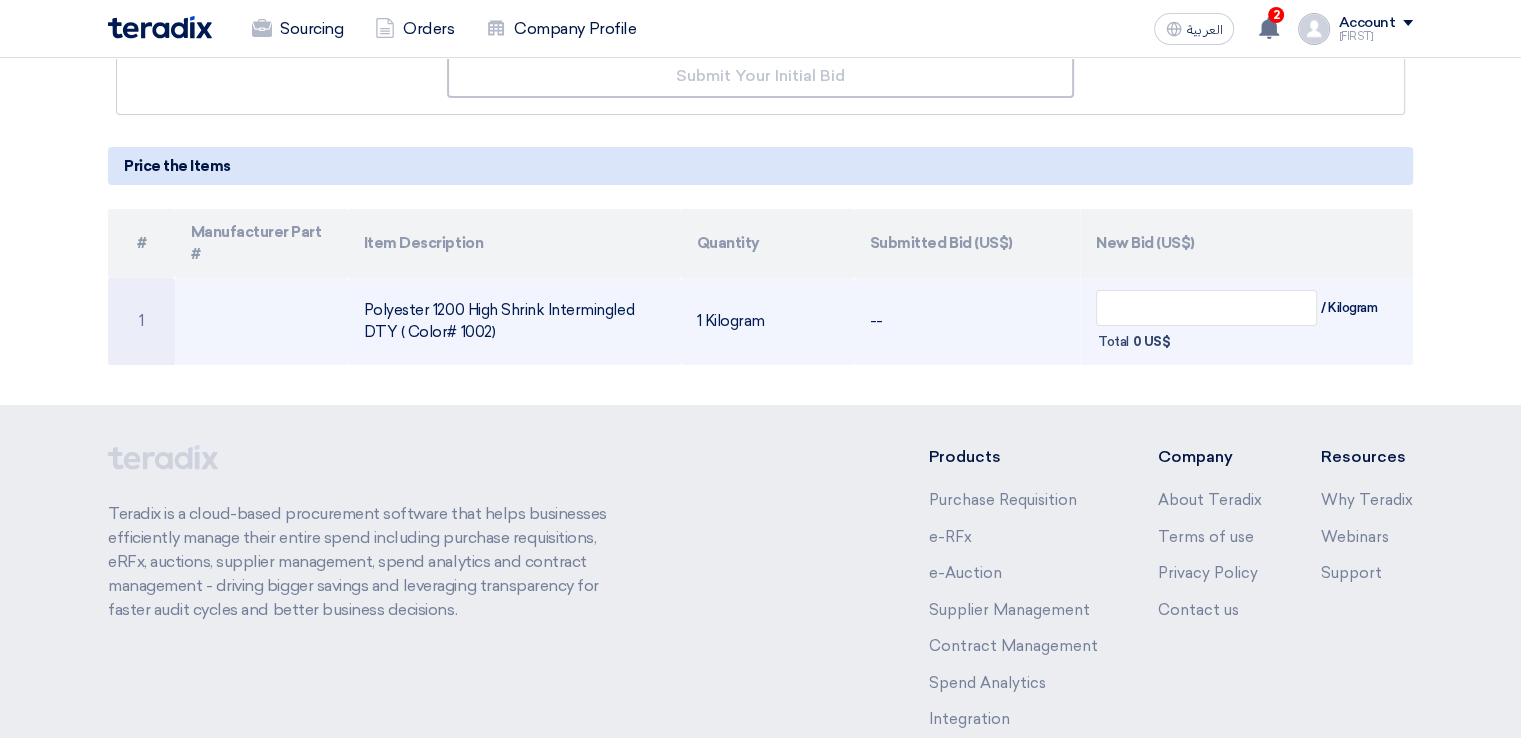 scroll, scrollTop: 252, scrollLeft: 0, axis: vertical 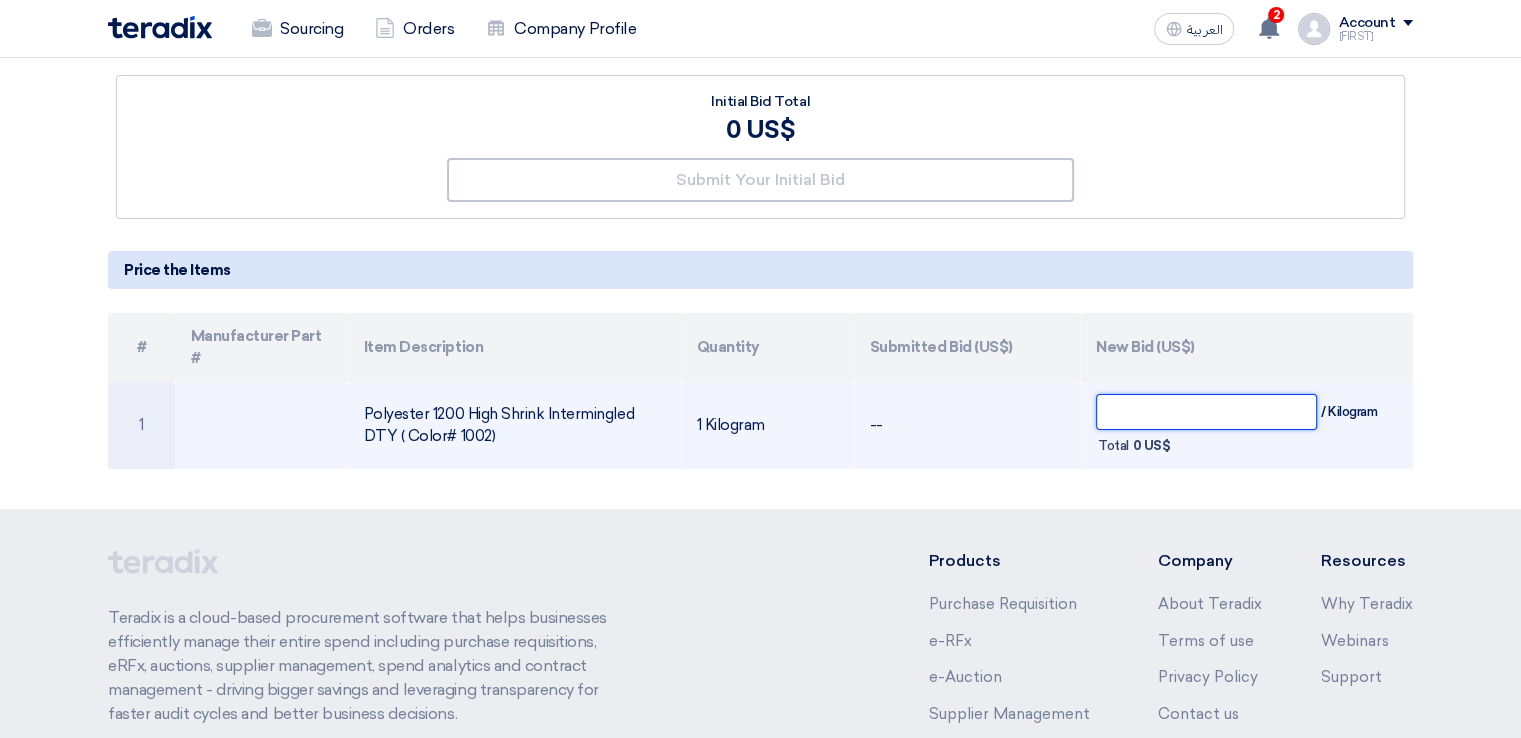 click 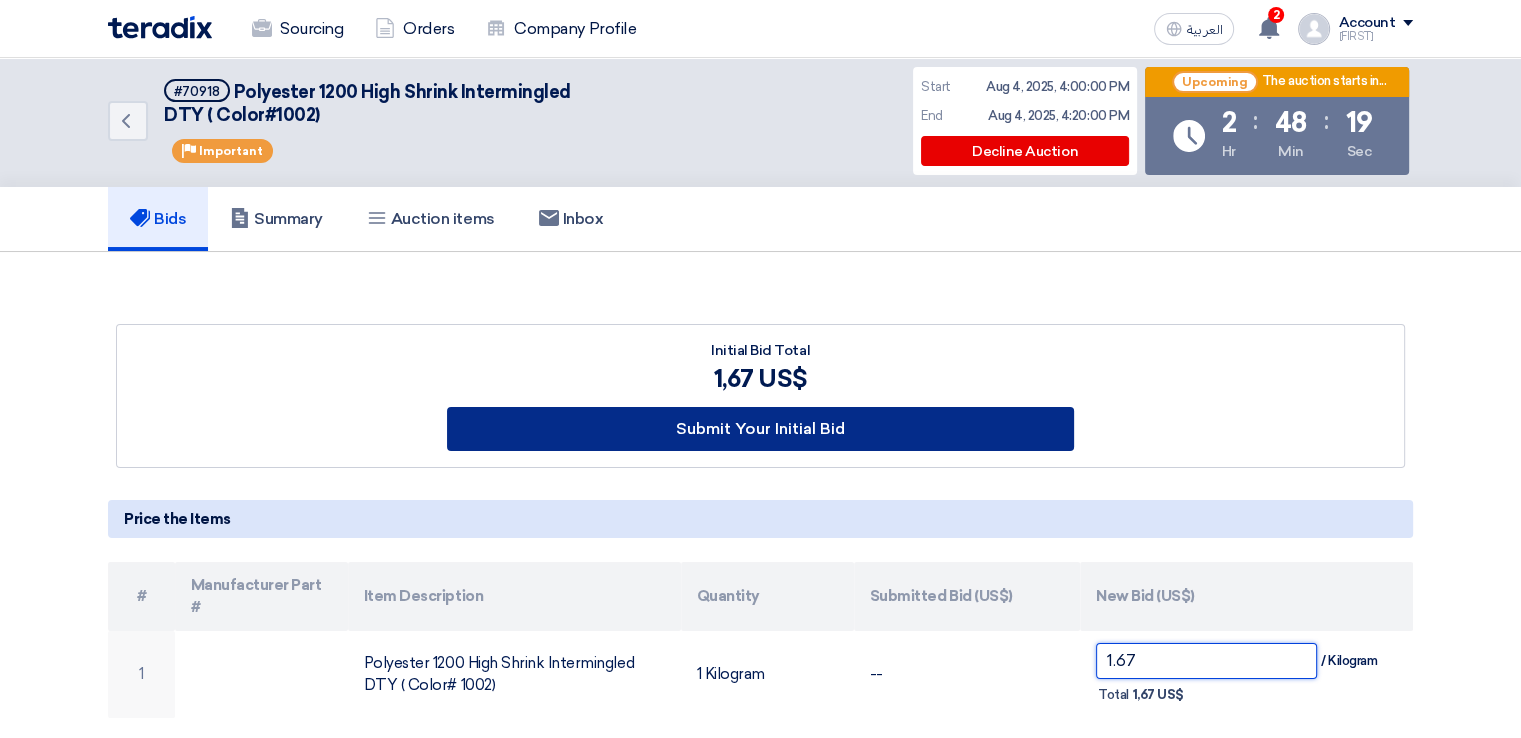 scroll, scrollTop: 0, scrollLeft: 0, axis: both 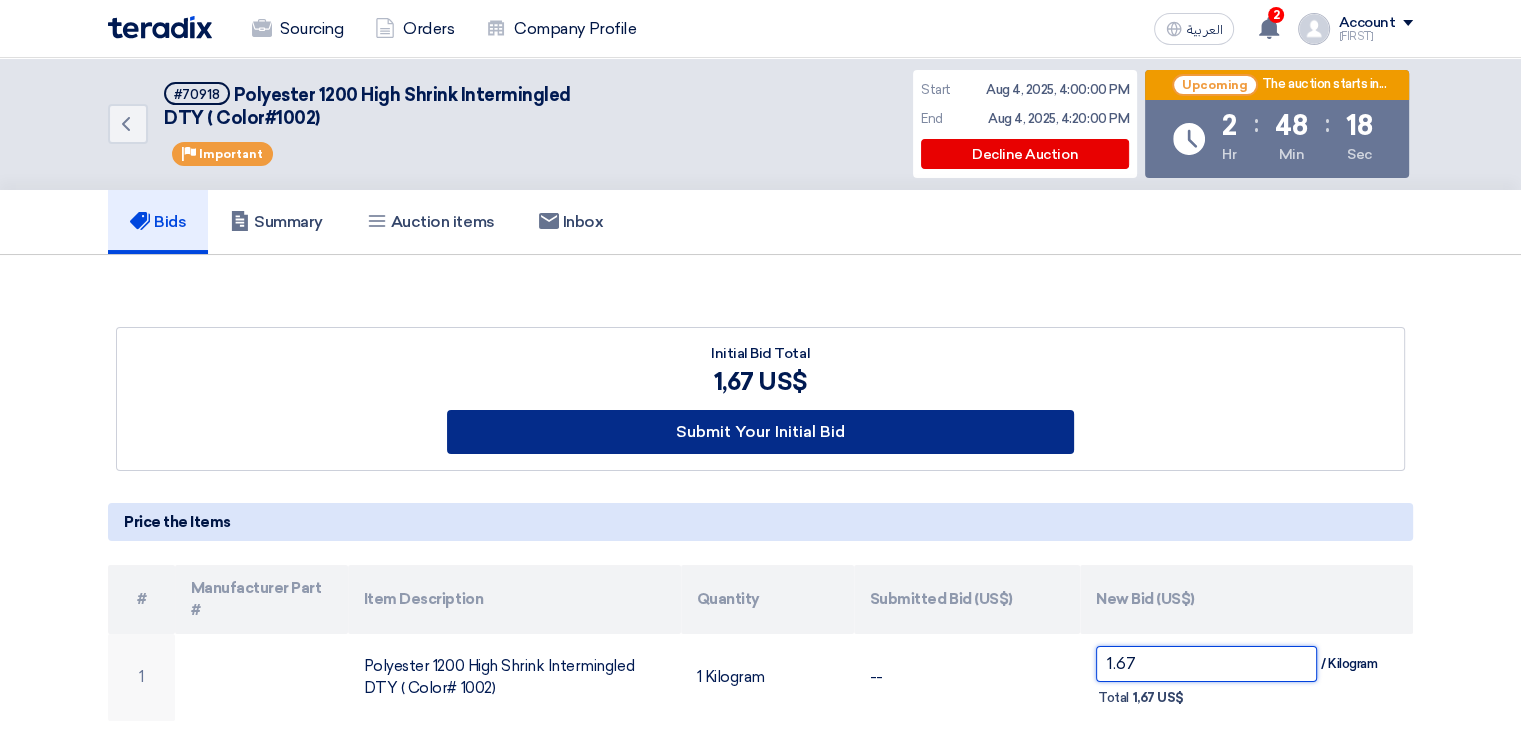 type on "1.67" 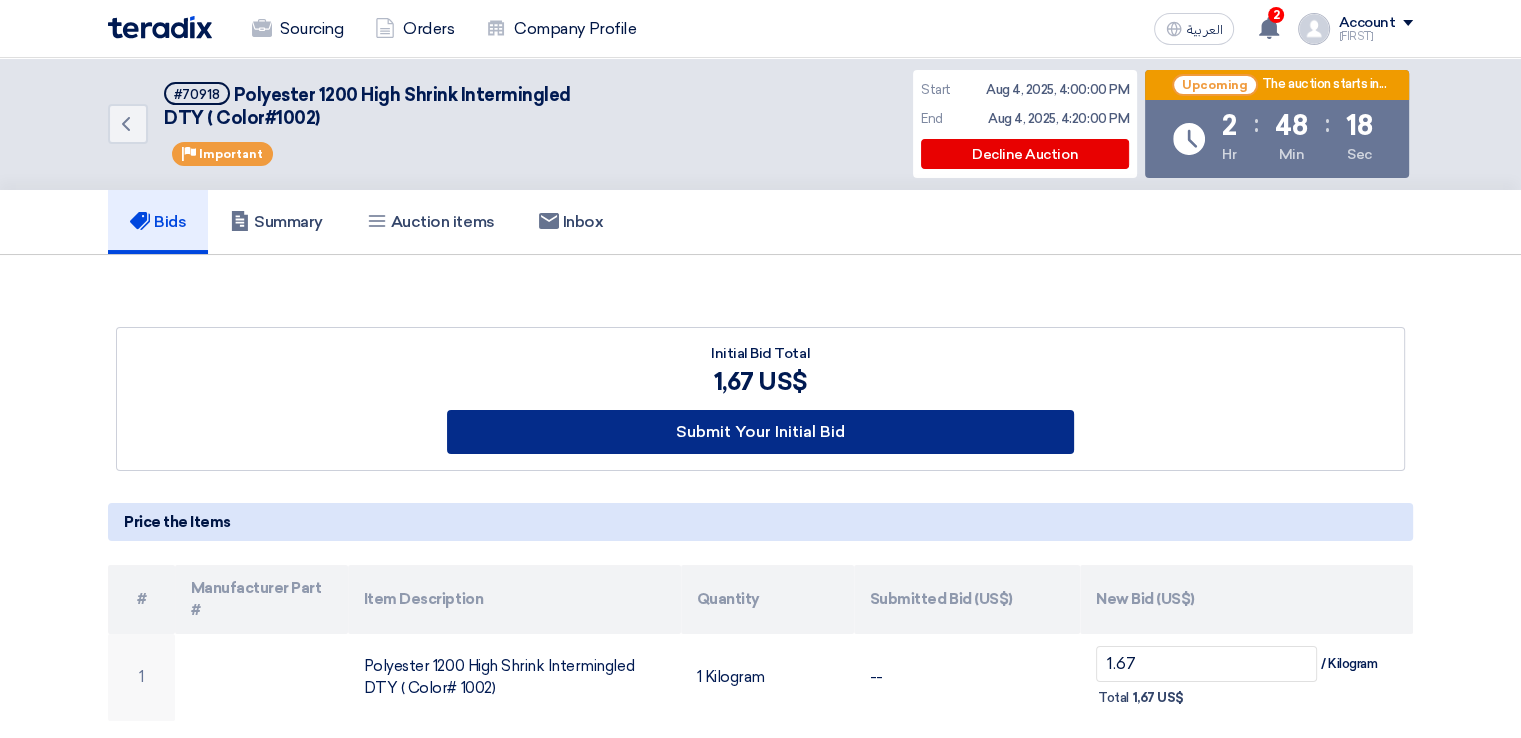 click on "Submit Your Initial Bid" 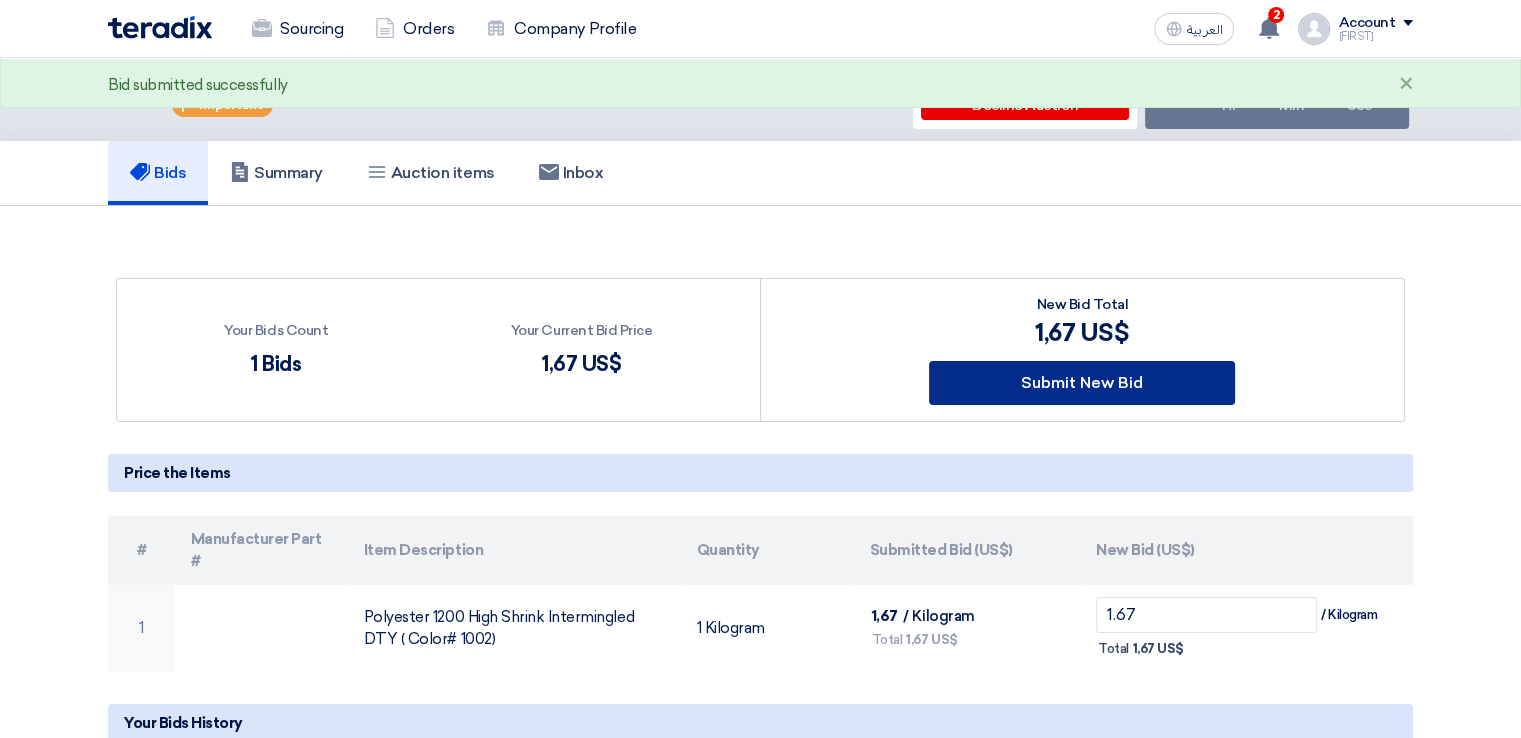 scroll, scrollTop: 0, scrollLeft: 0, axis: both 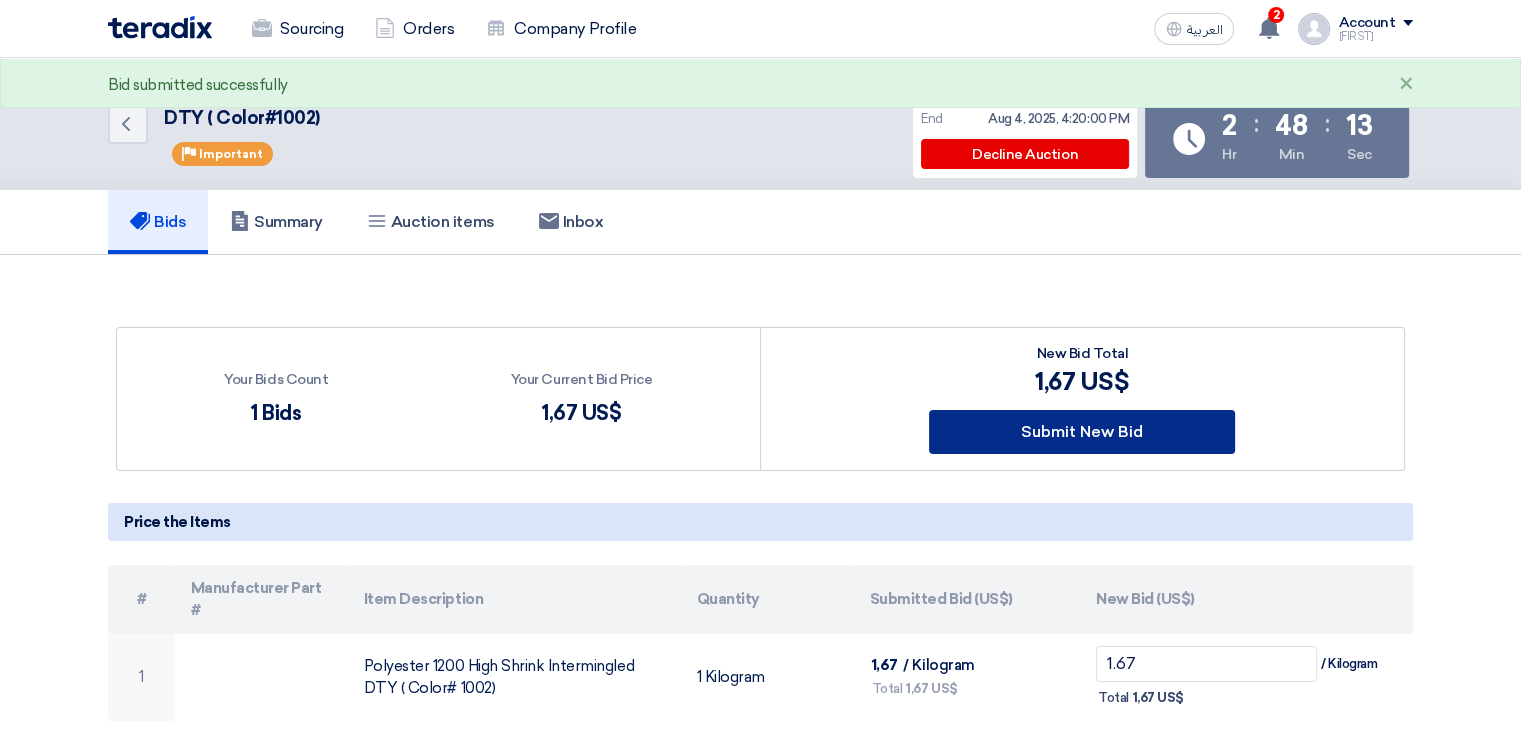 click on "Submit New Bid" 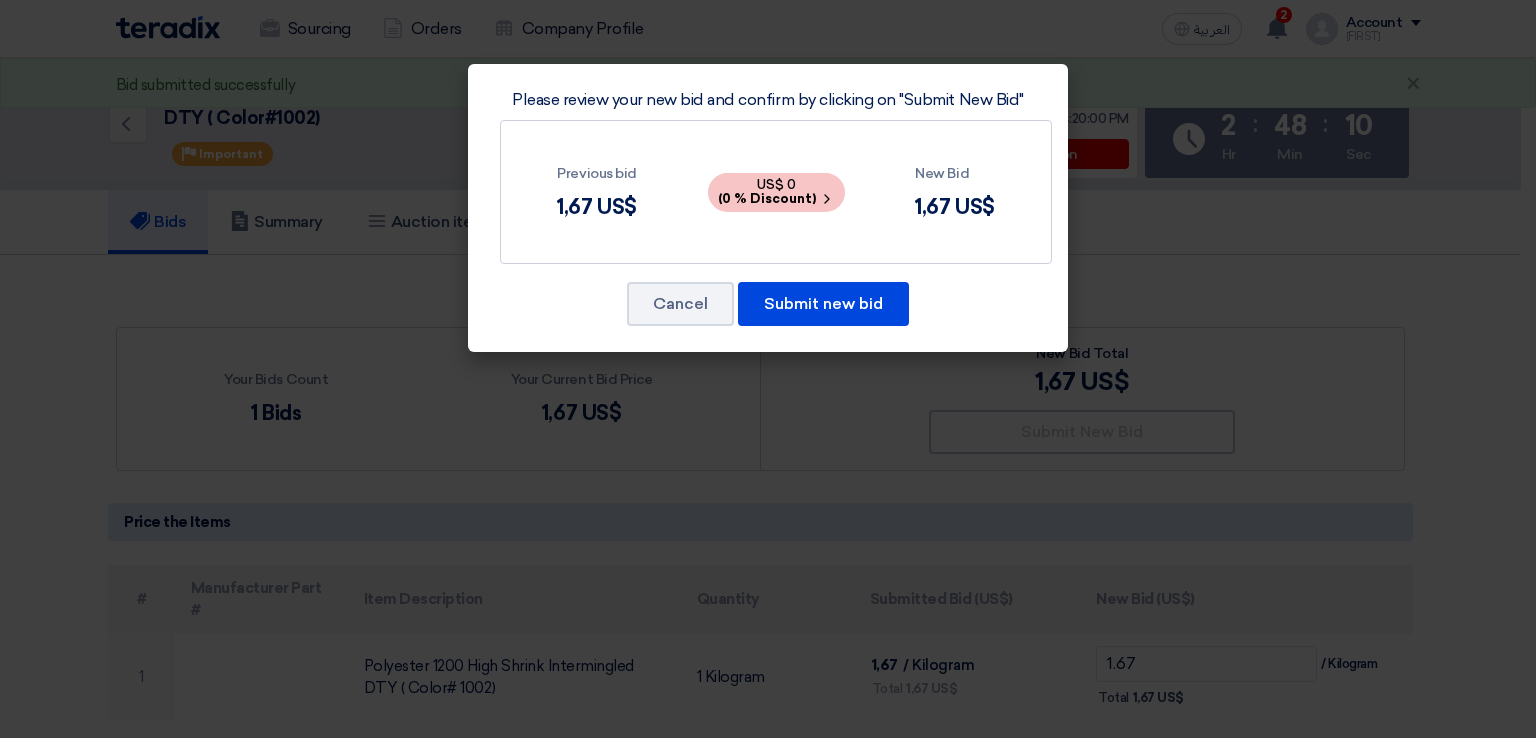 click on "Please review your new bid and confirm by clicking on "Submit New Bid"
Previous bid
1,67
US$
US$
0
(0 % Discount)
New Bid
1,67
US$
Cancel
Submit new bid" 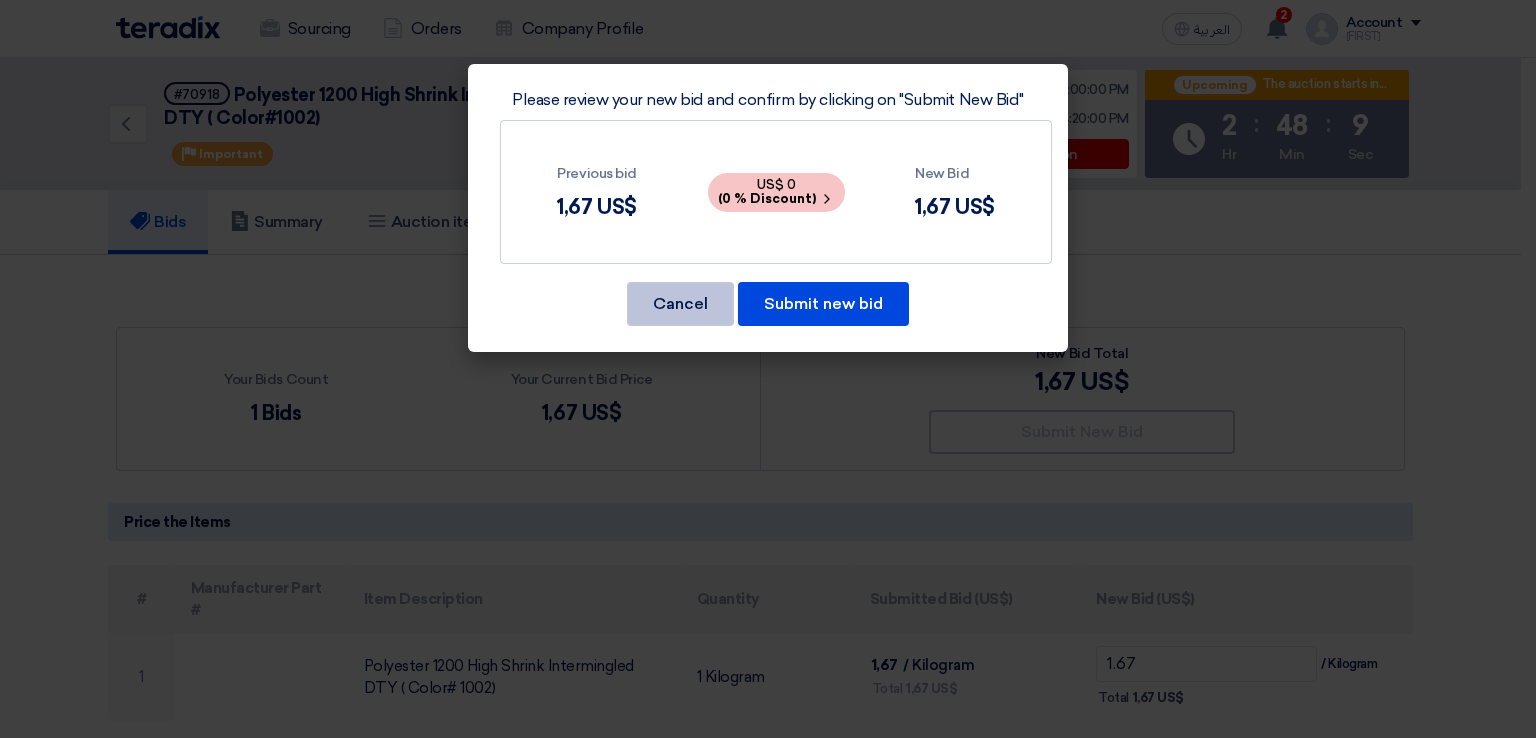 click on "Cancel" 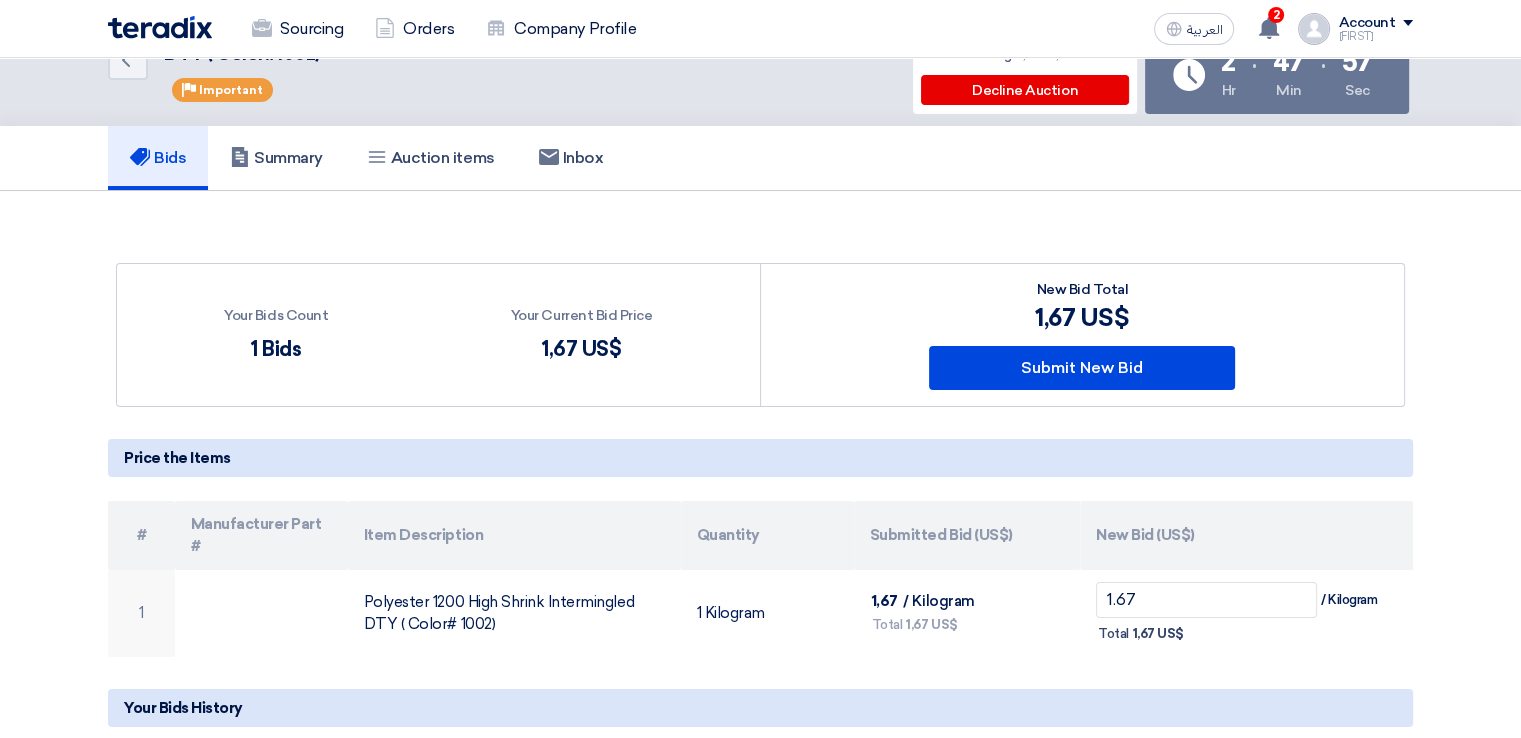 scroll, scrollTop: 0, scrollLeft: 0, axis: both 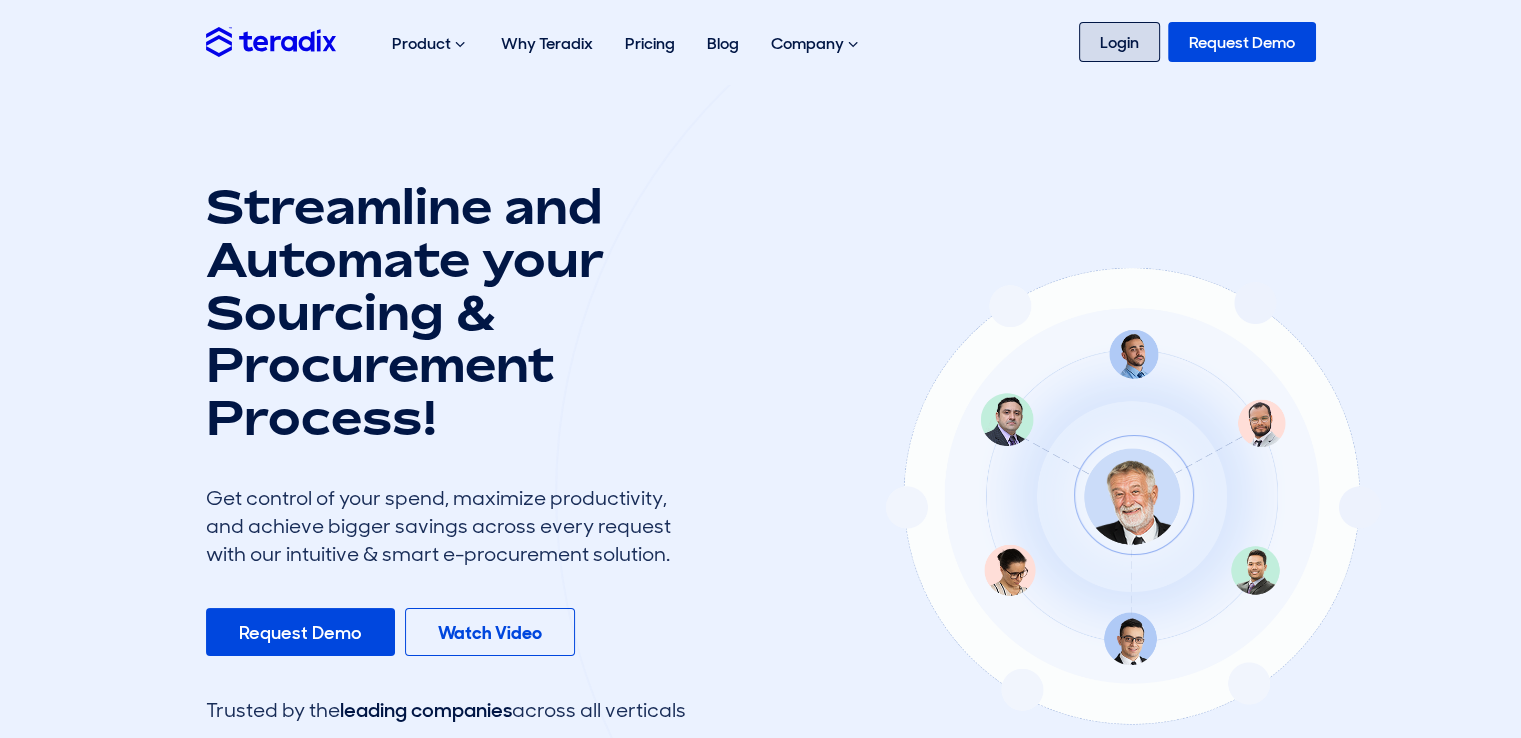 click on "Login" at bounding box center (1119, 42) 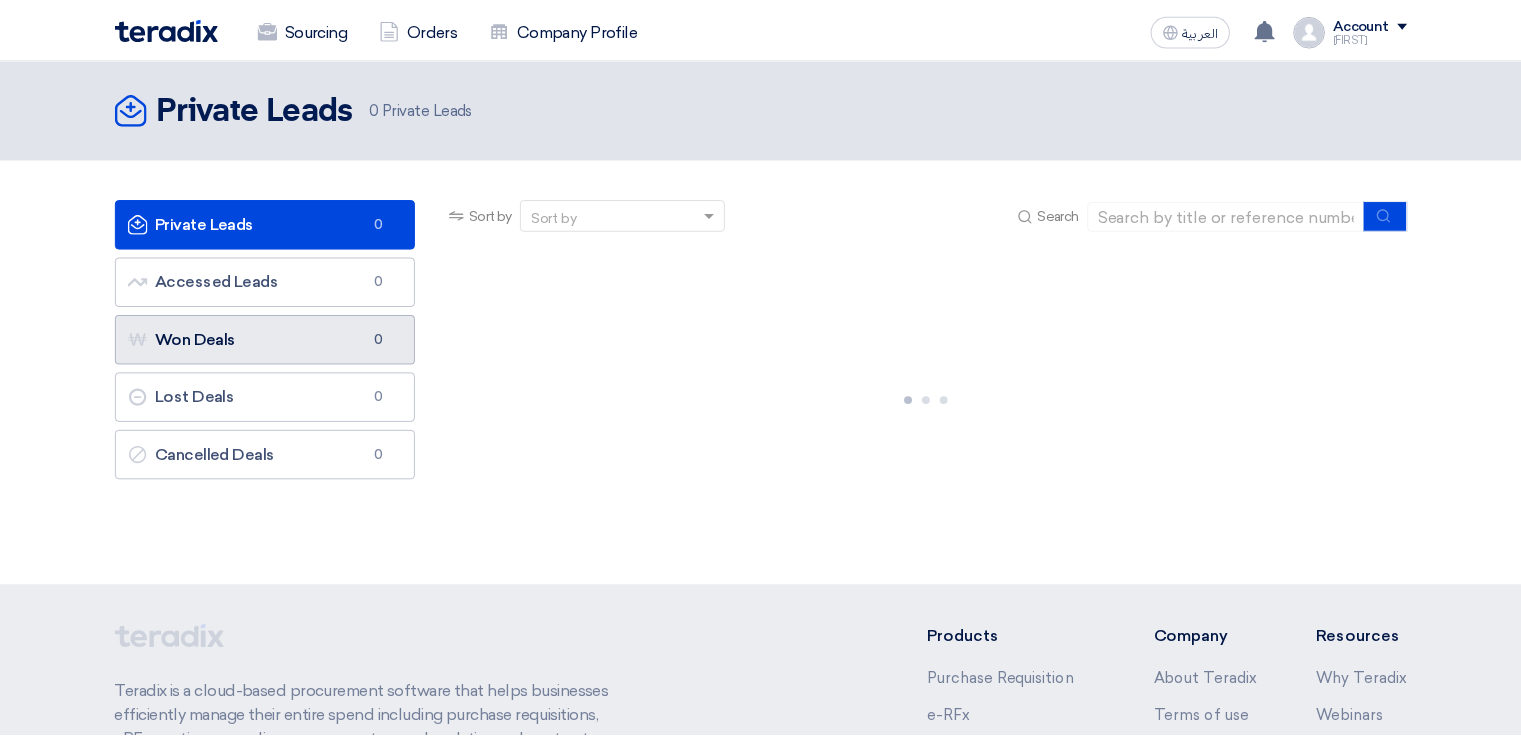 scroll, scrollTop: 0, scrollLeft: 0, axis: both 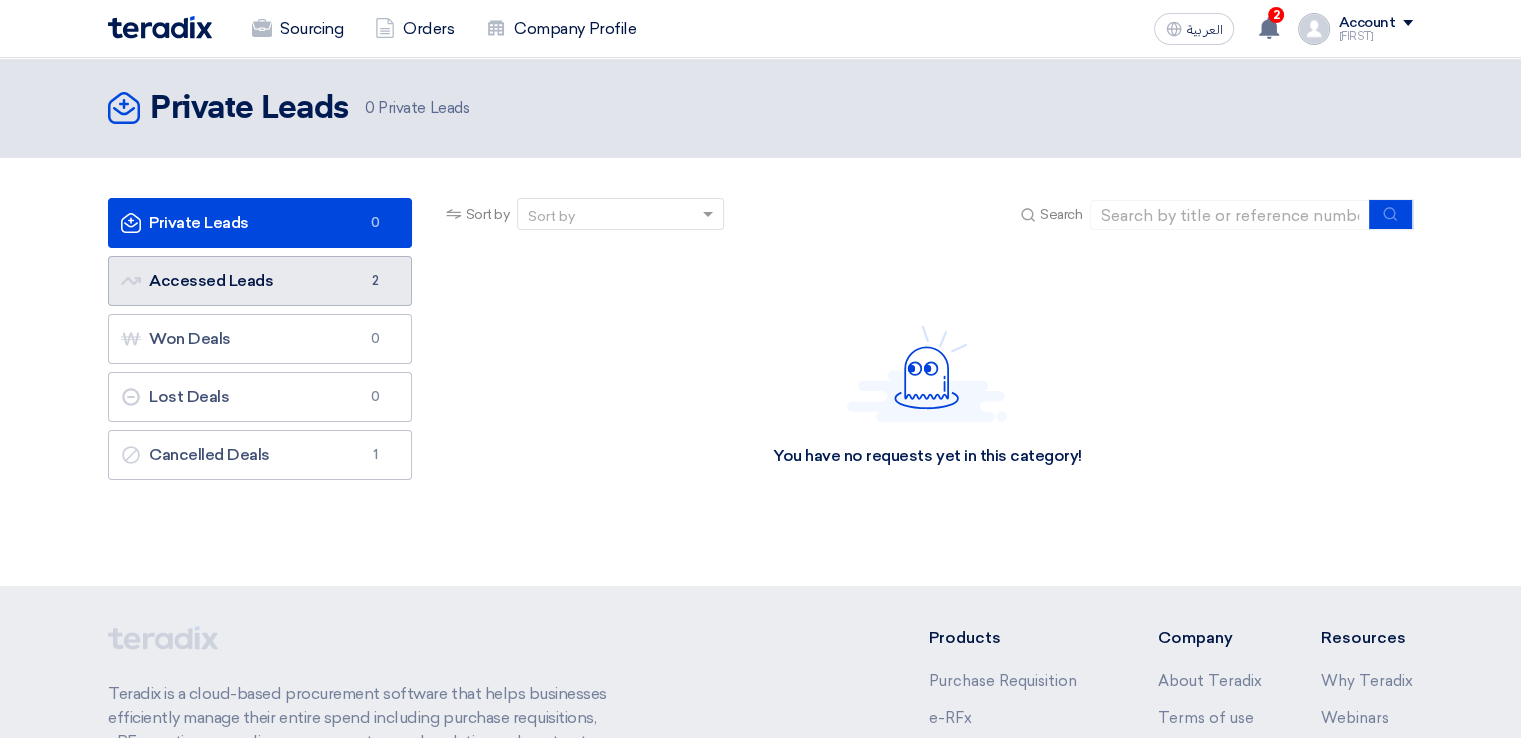 click on "Accessed Leads
Accessed Leads
2" 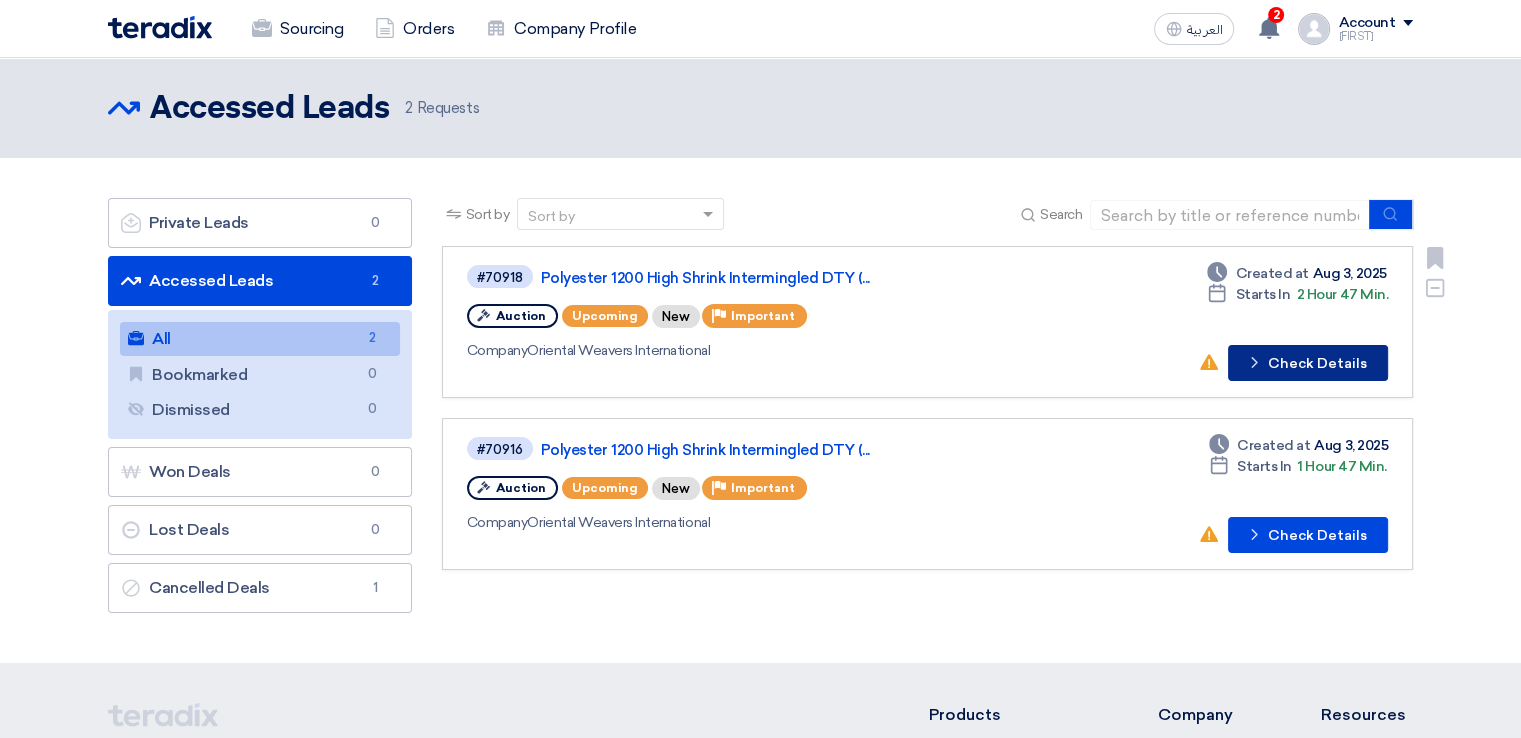 click on "Check details
Check Details" 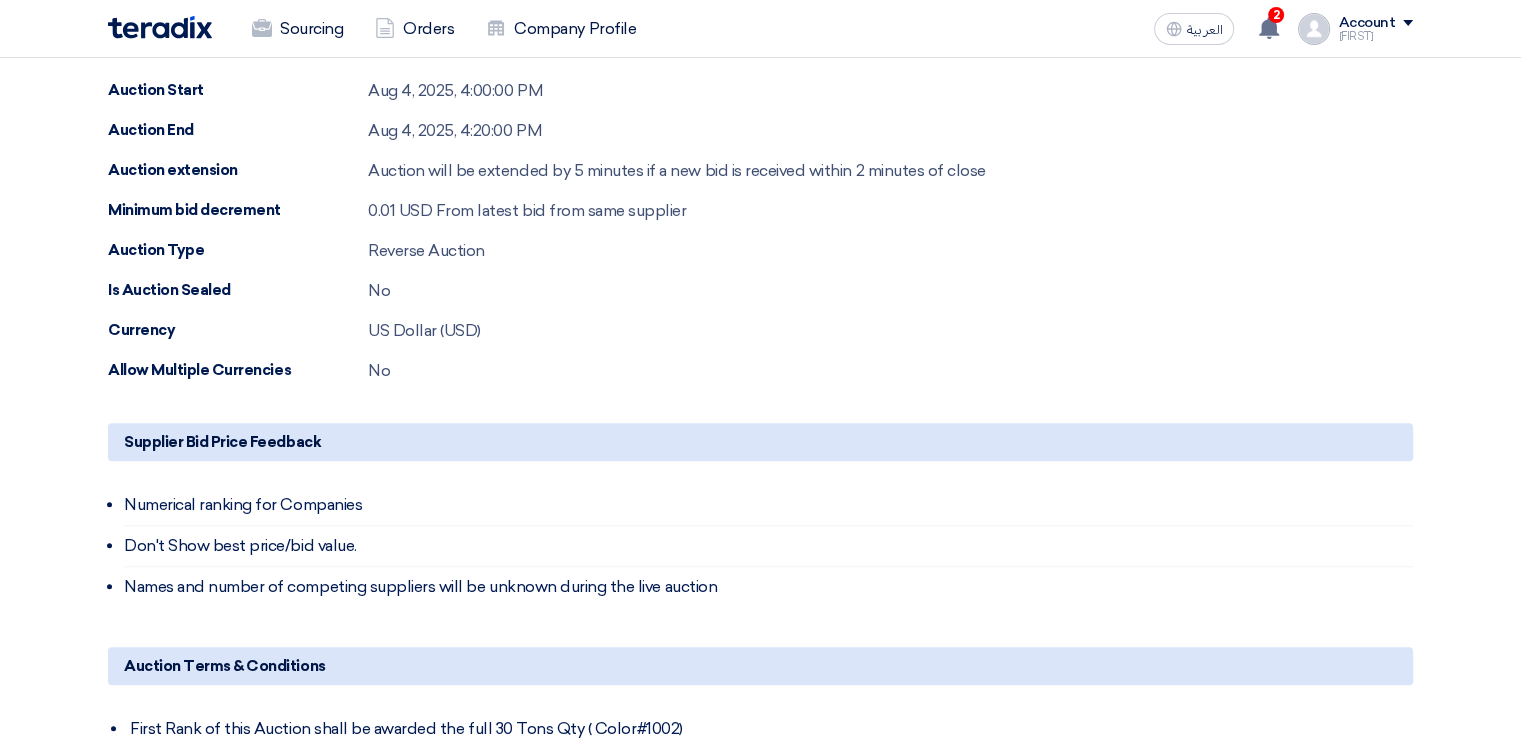 scroll, scrollTop: 0, scrollLeft: 0, axis: both 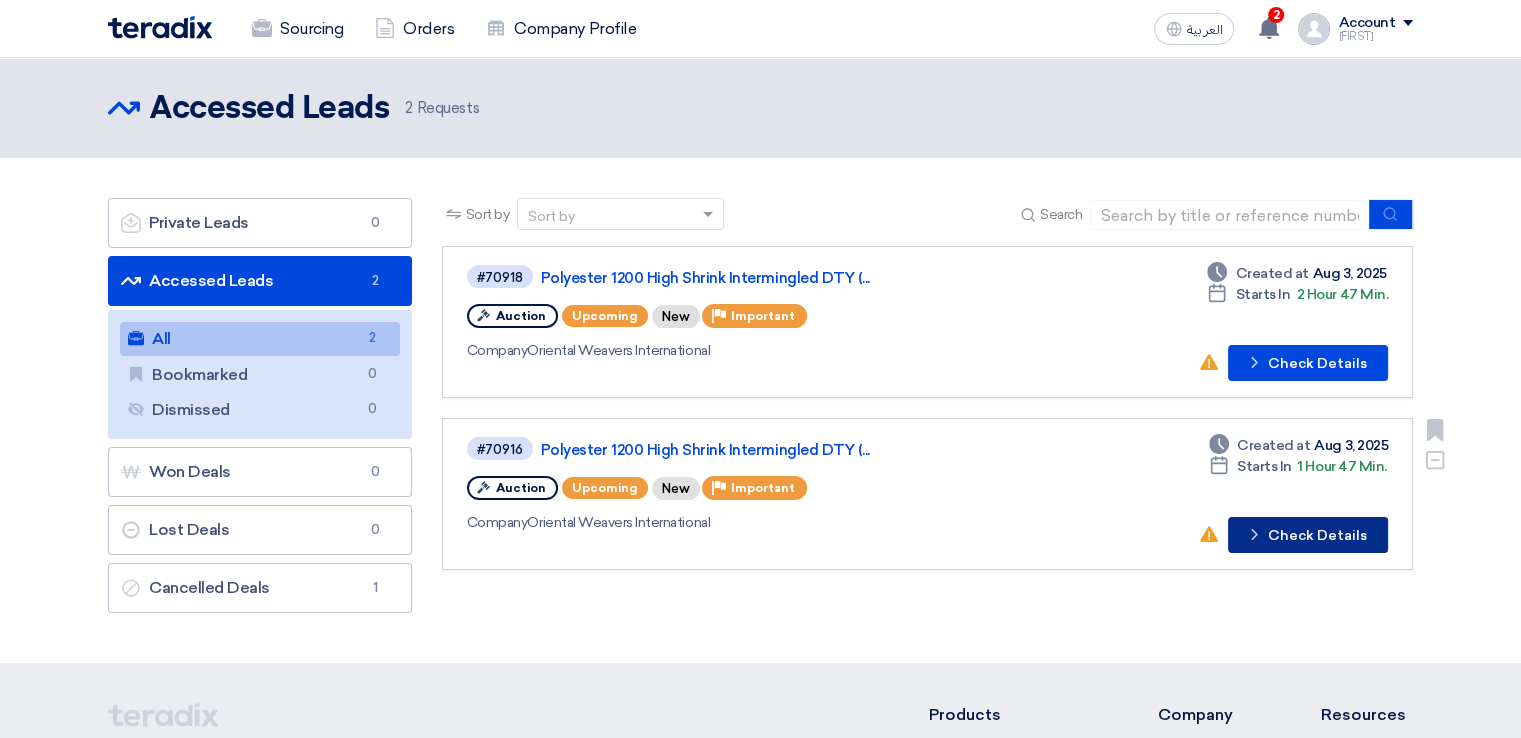 click on "Check details
Check Details" 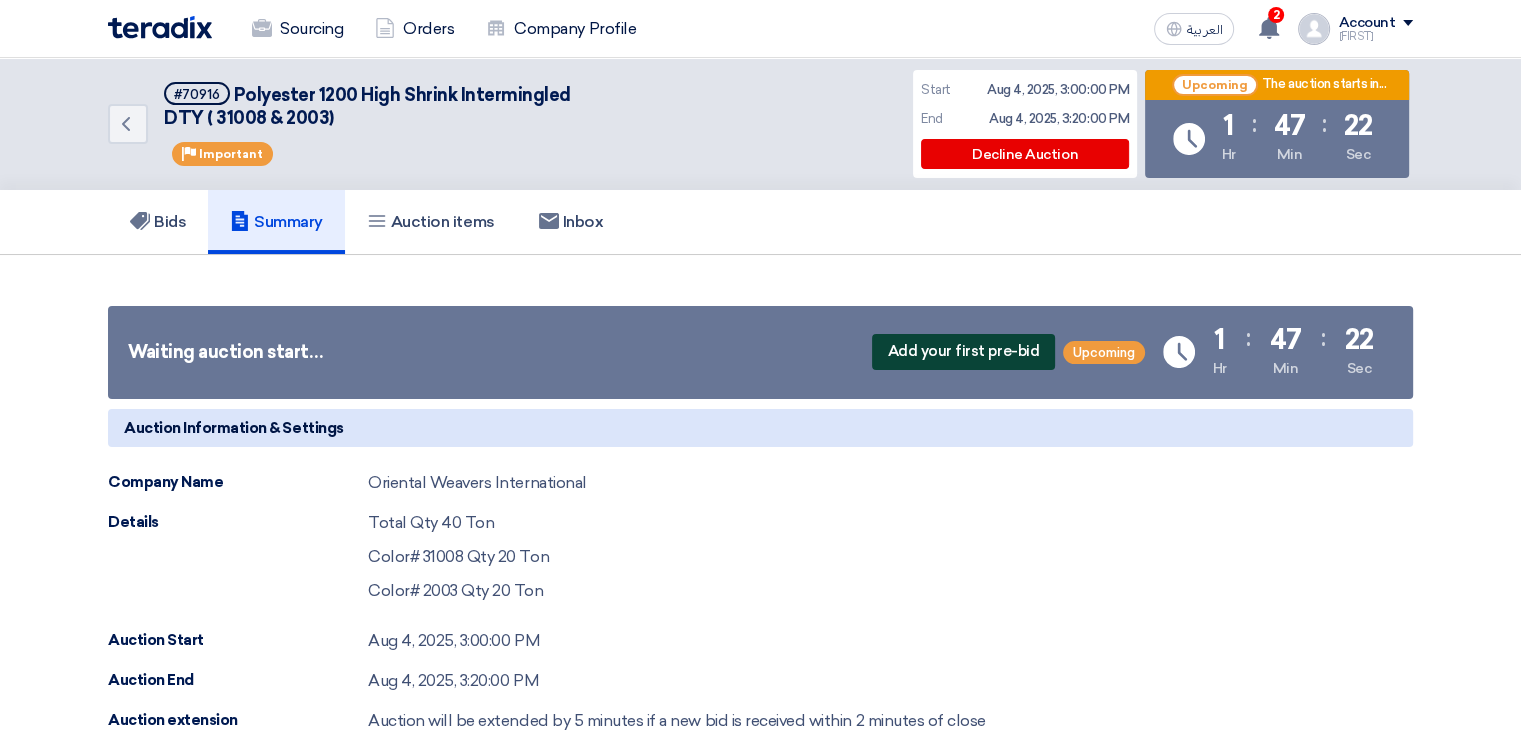 click on "Add your first pre-bid" 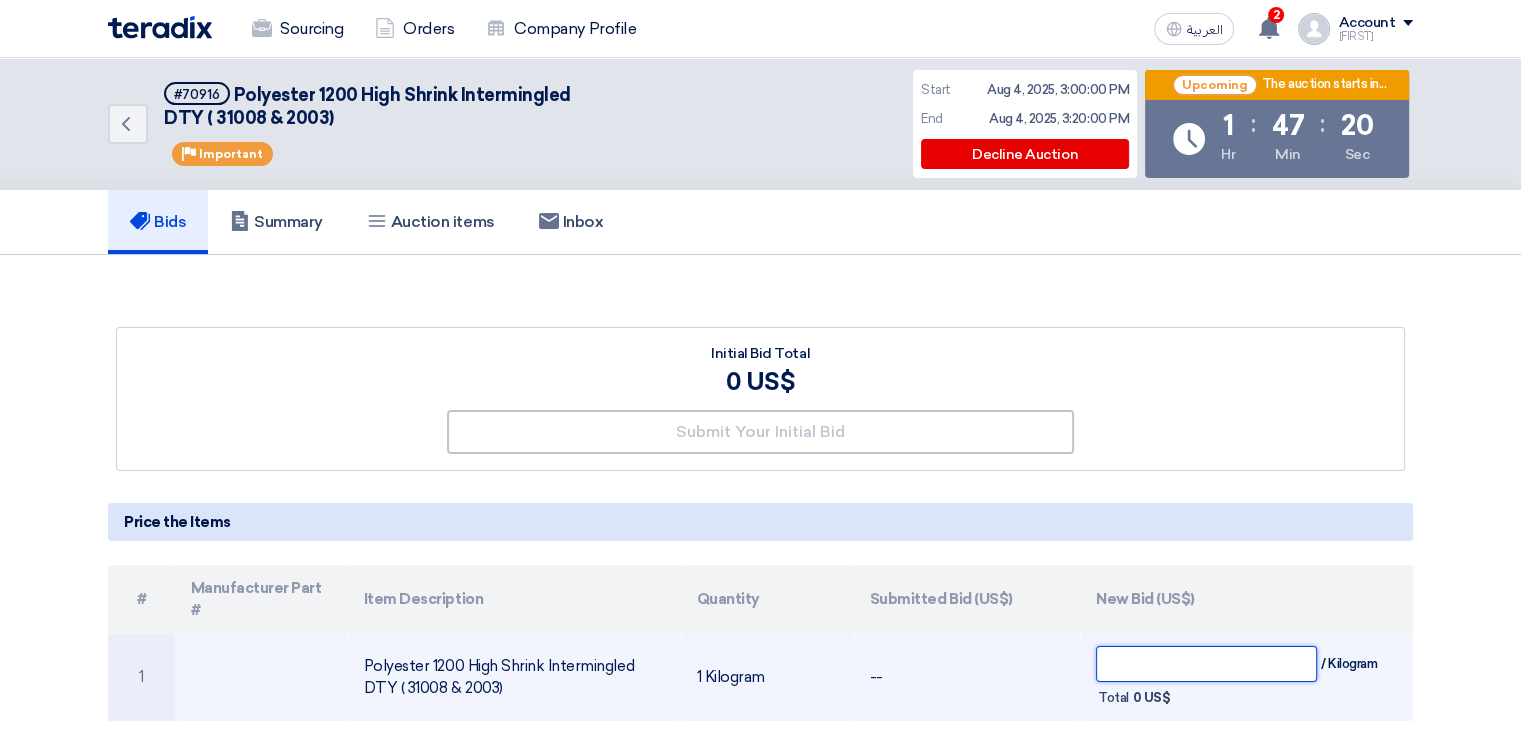 click 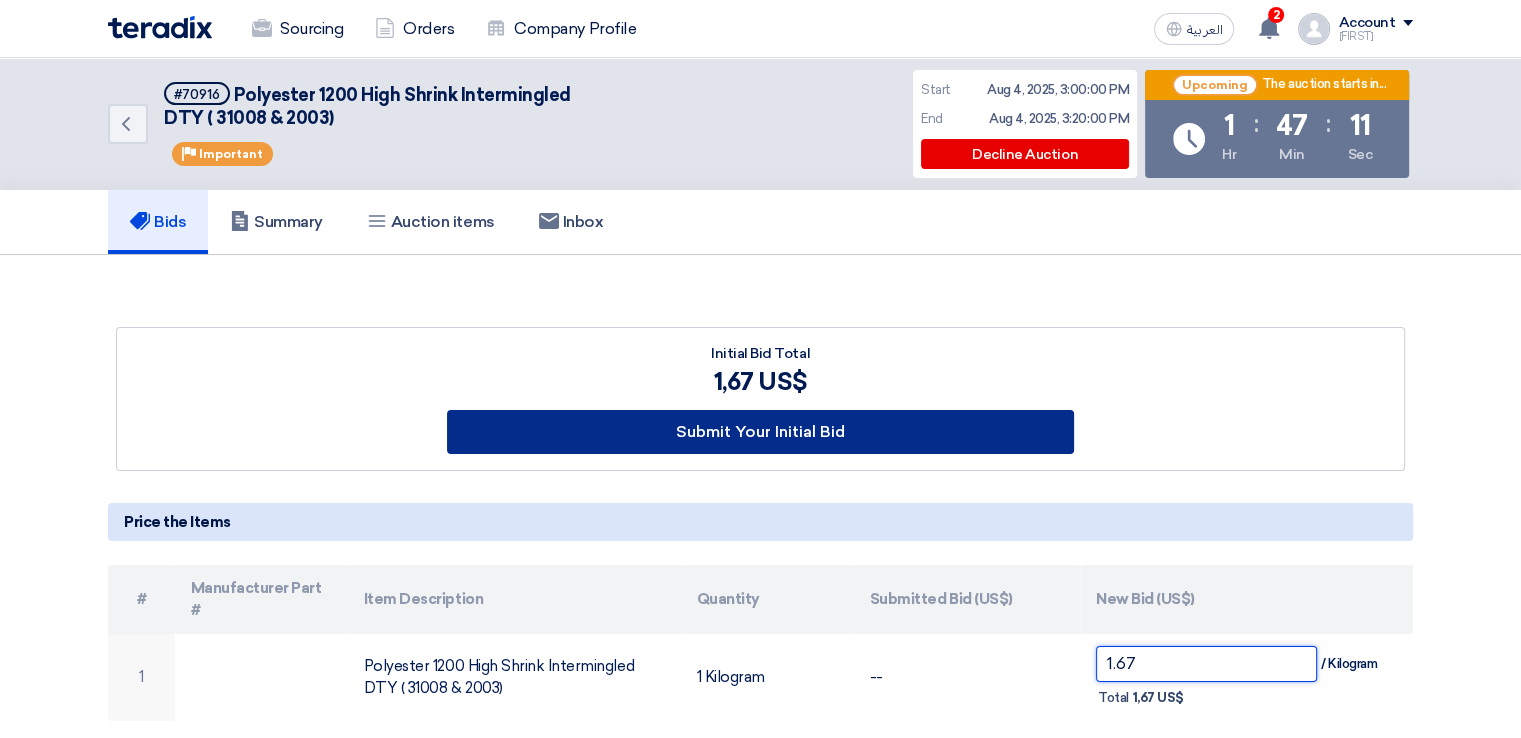 type on "1.67" 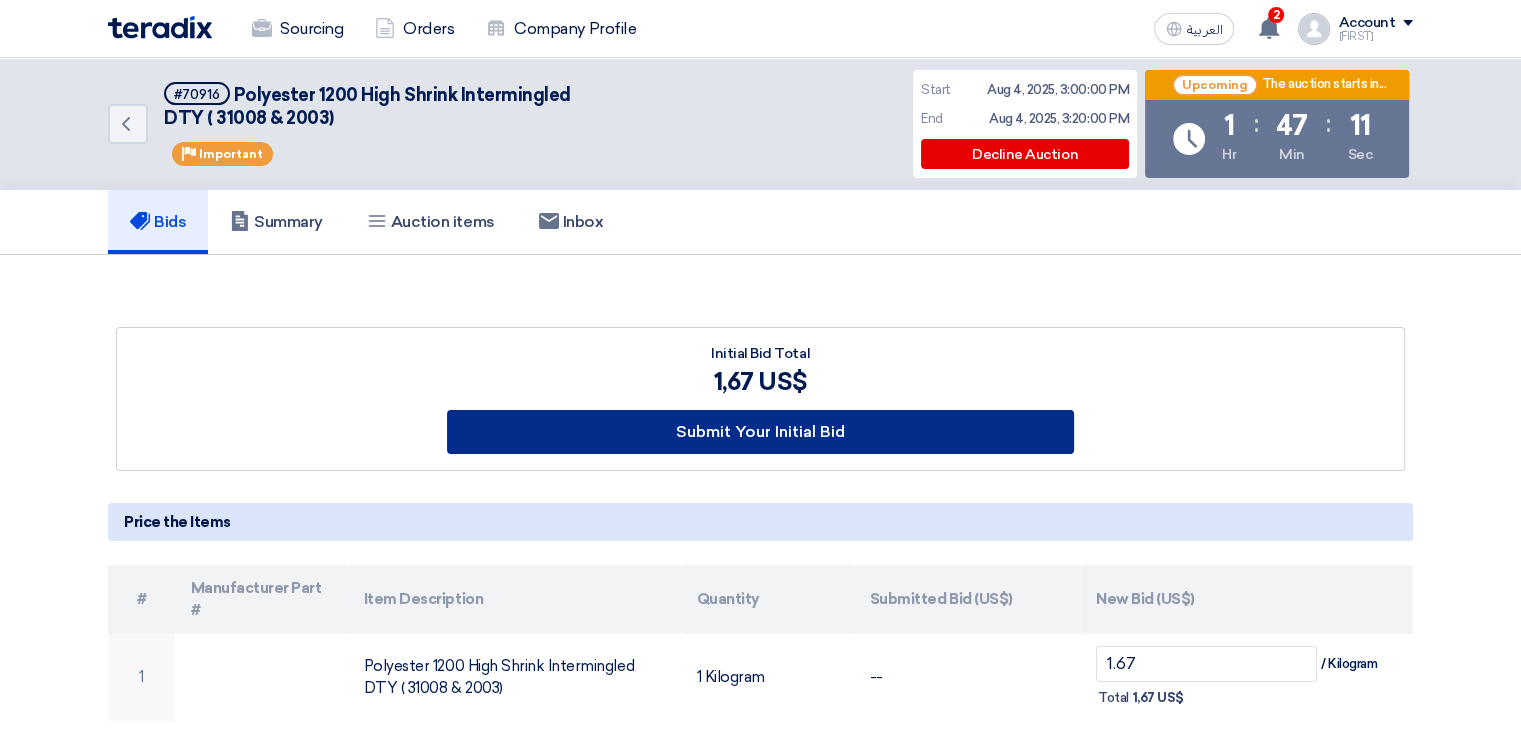 click on "Submit Your Initial Bid" 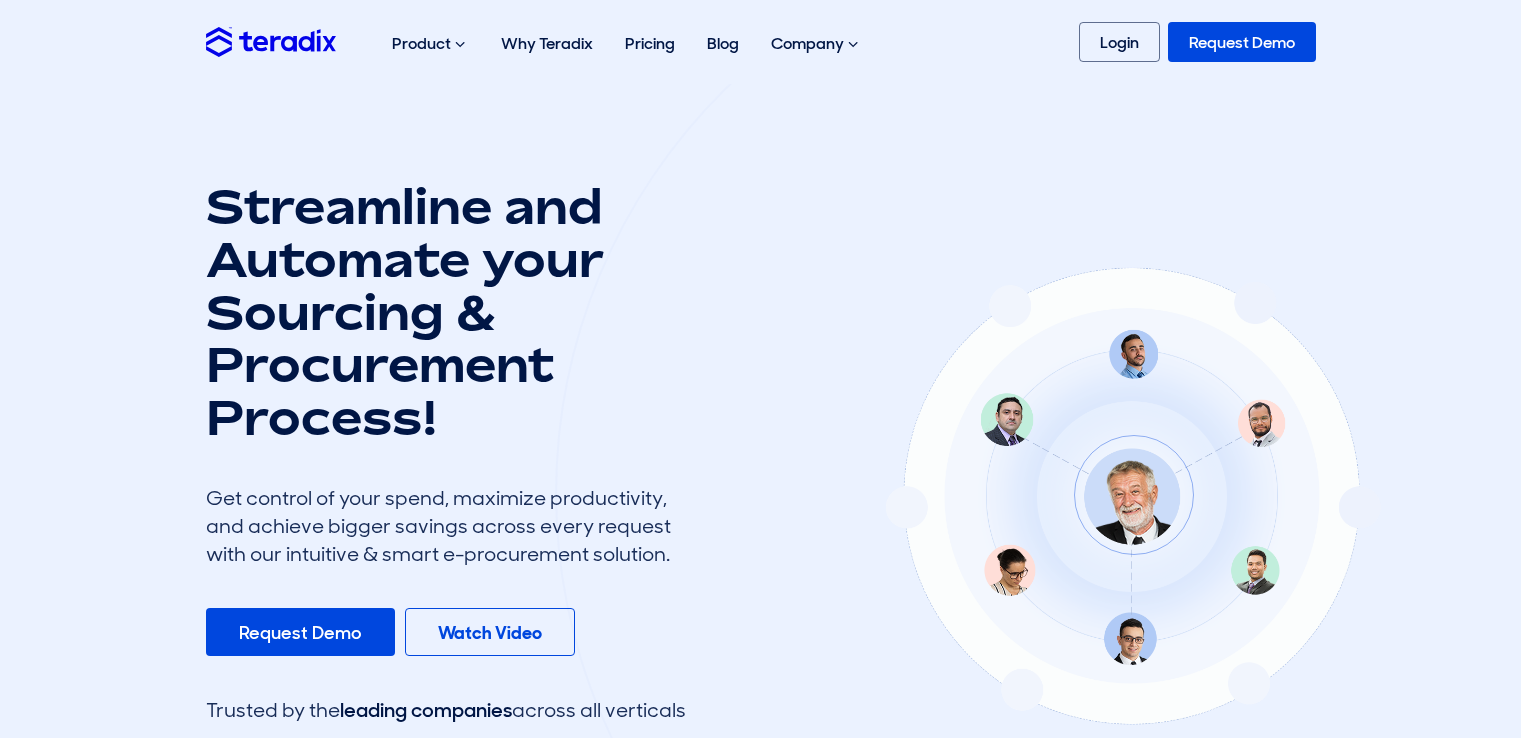scroll, scrollTop: 0, scrollLeft: 0, axis: both 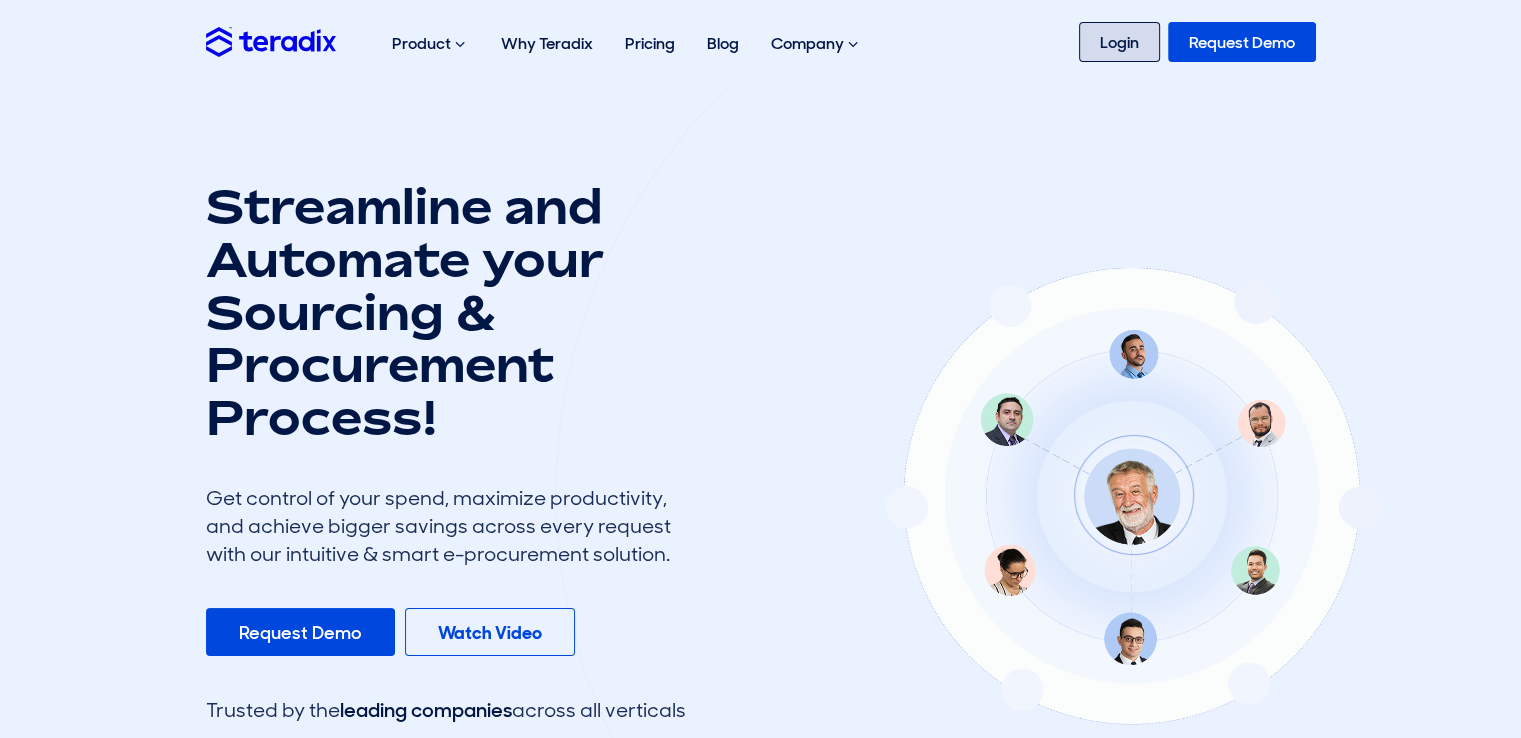 click on "Login" at bounding box center (1119, 42) 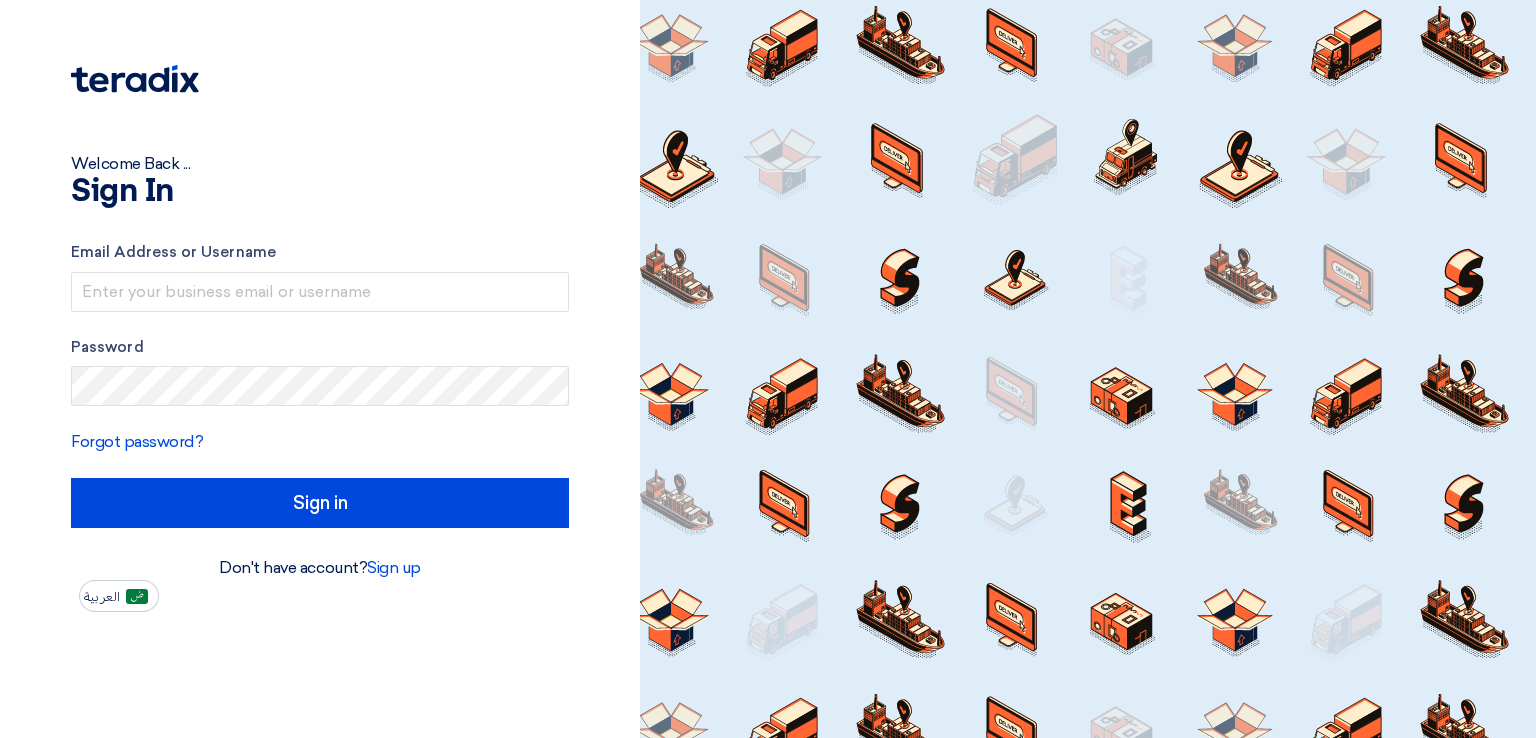 scroll, scrollTop: 0, scrollLeft: 0, axis: both 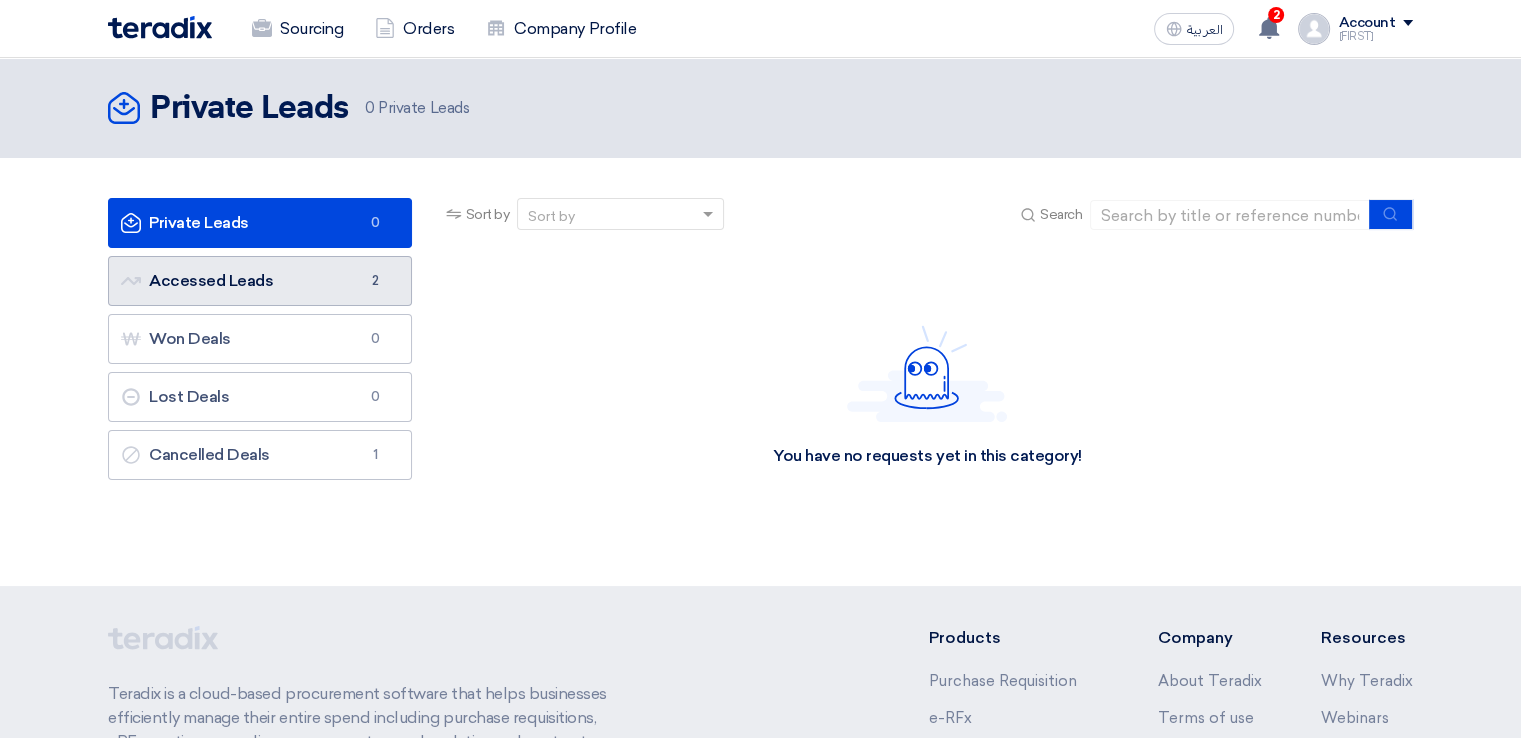 click on "Accessed Leads
Accessed Leads
2" 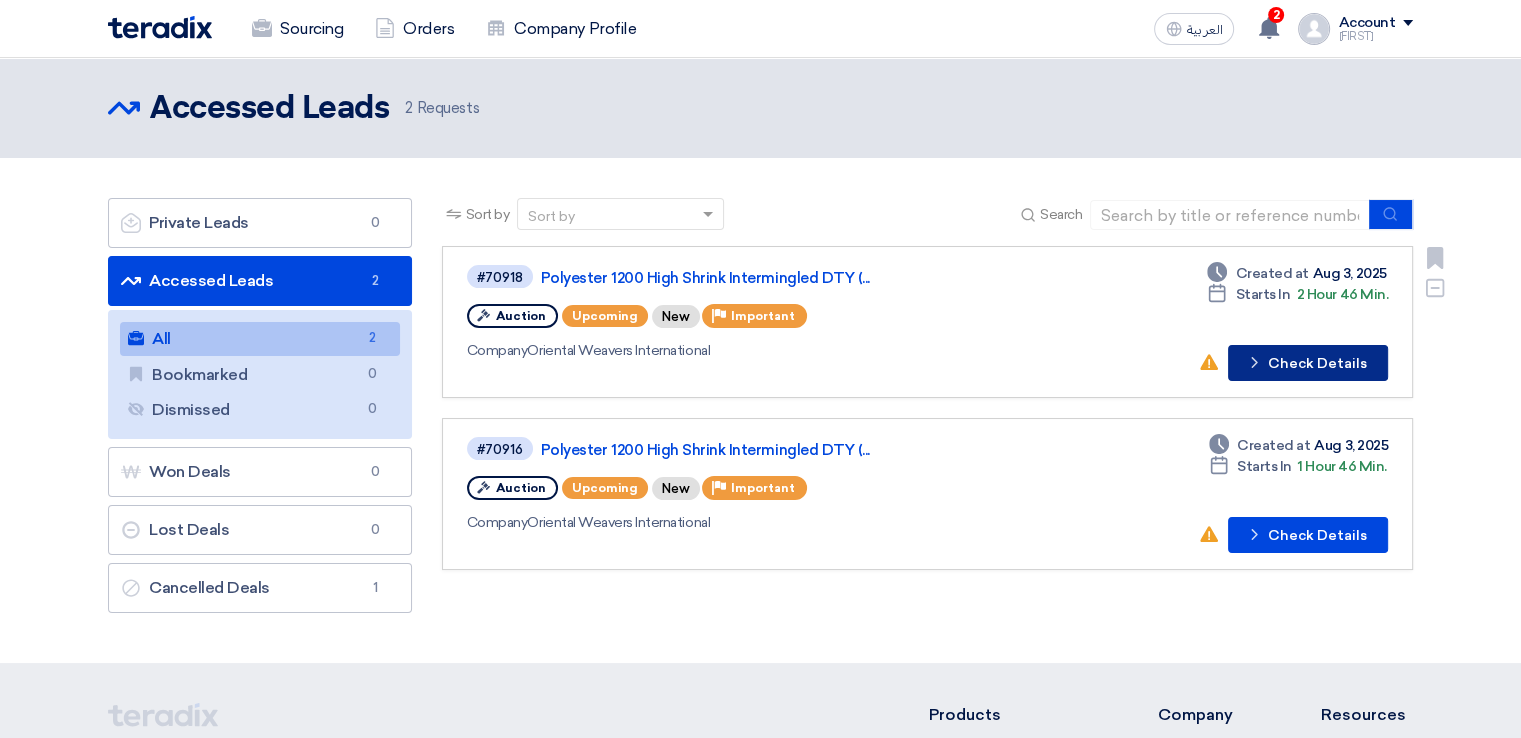 click on "Check details
Check Details" 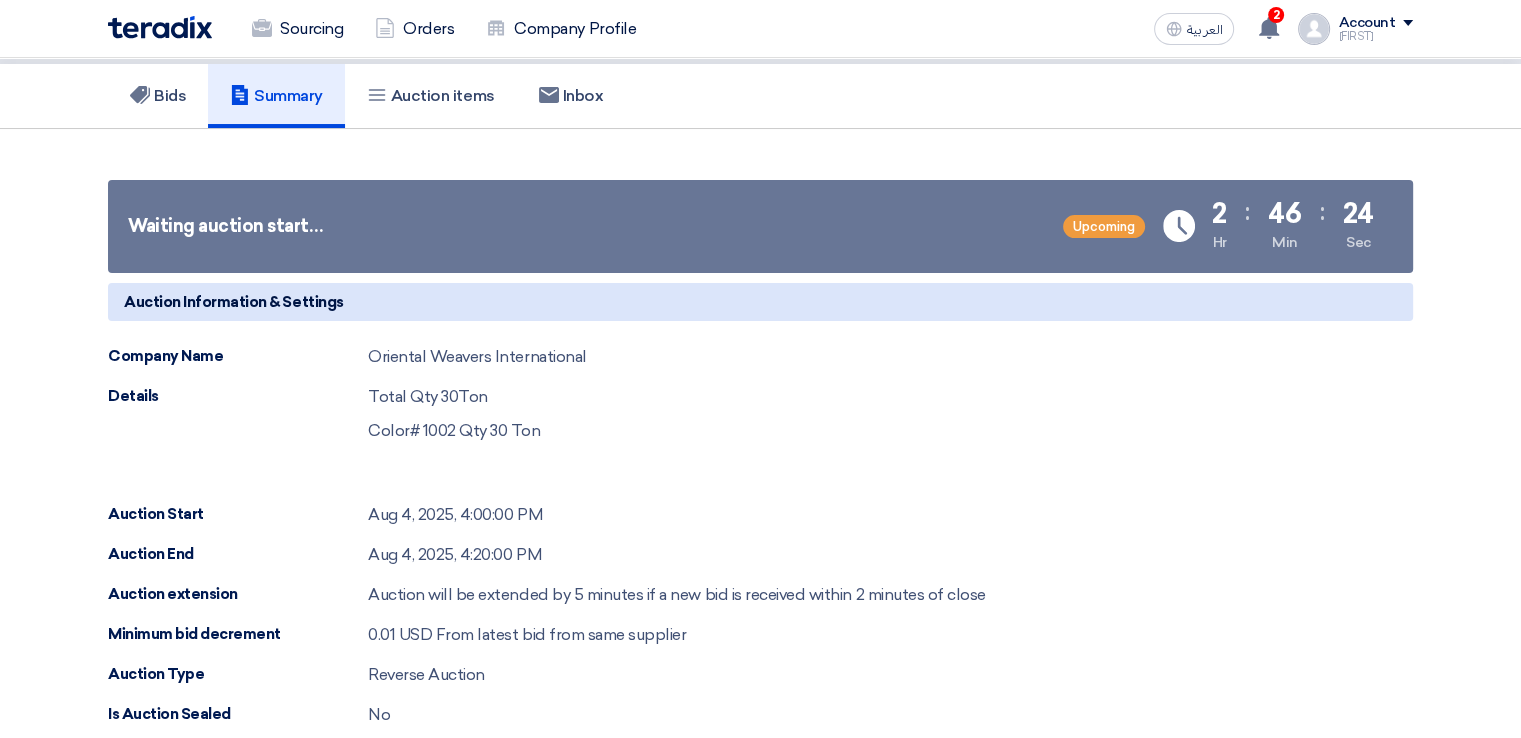 scroll, scrollTop: 0, scrollLeft: 0, axis: both 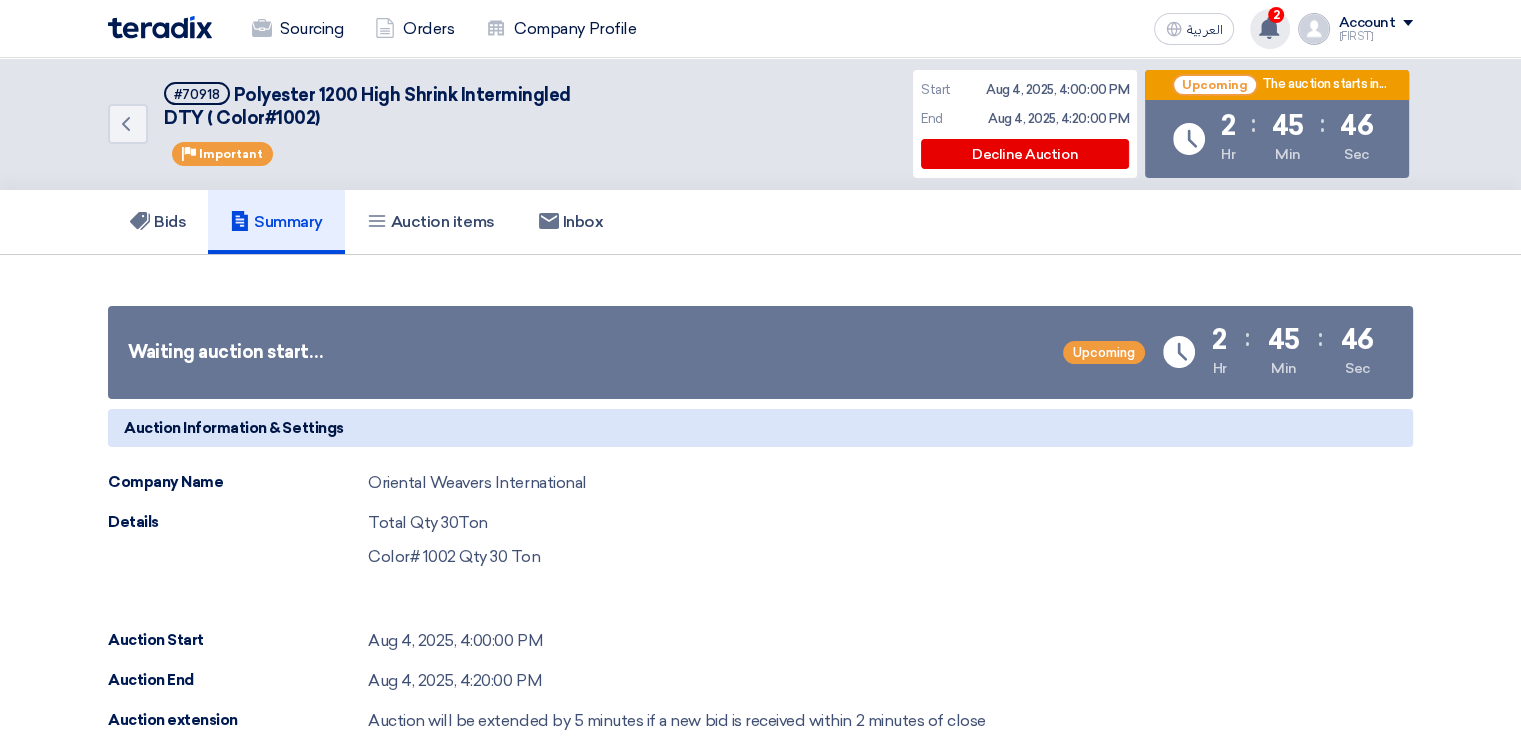 click 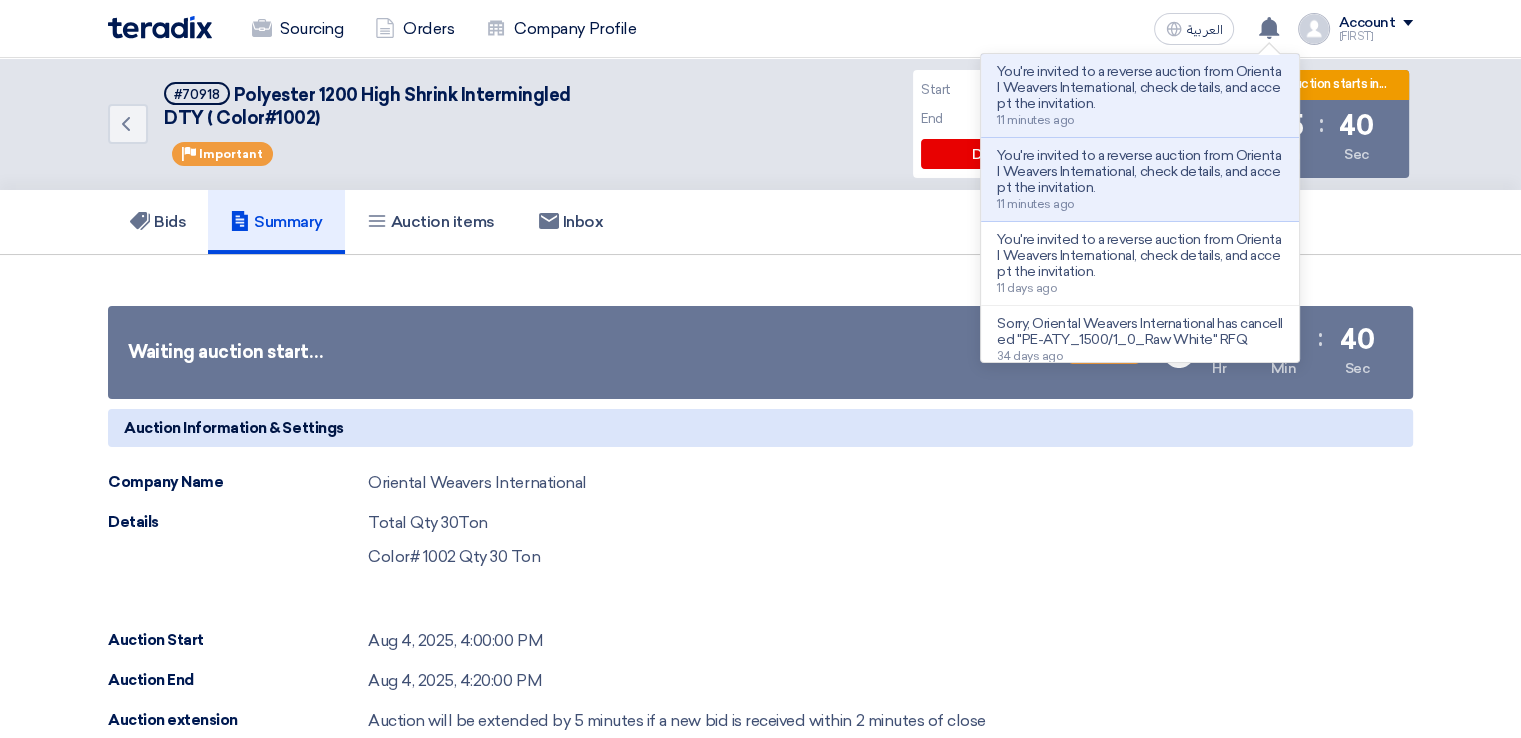 click on "Waiting auction start…
Upcoming
Time Remaining
2
Hr
:
45
Min
:
40
Sec
Auction Information & Settings
Company Name
Oriental Weavers International
Details
Total Qty 30Ton Color# 1002 Qty 30 Ton
Auction Start
Aug 4, 2025, 4:00:00 PM
Auction End
Aug 4, 2025, 4:20:00 PM
Auction extension
USD" 